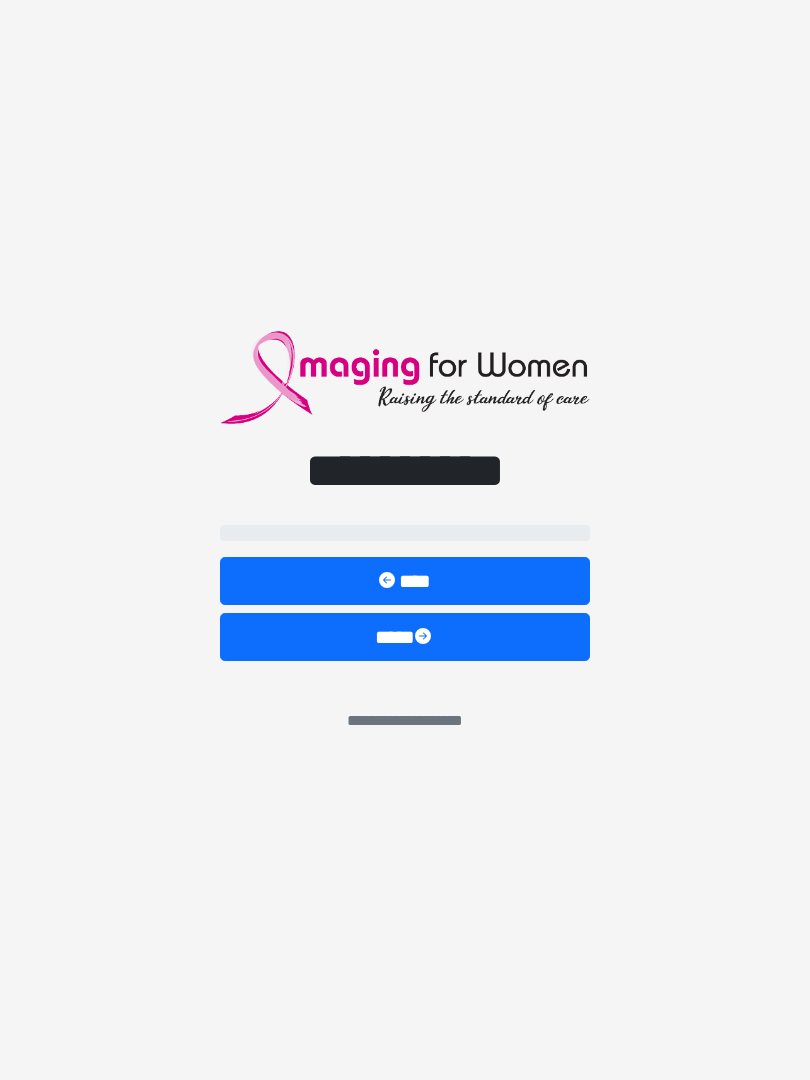 scroll, scrollTop: 0, scrollLeft: 0, axis: both 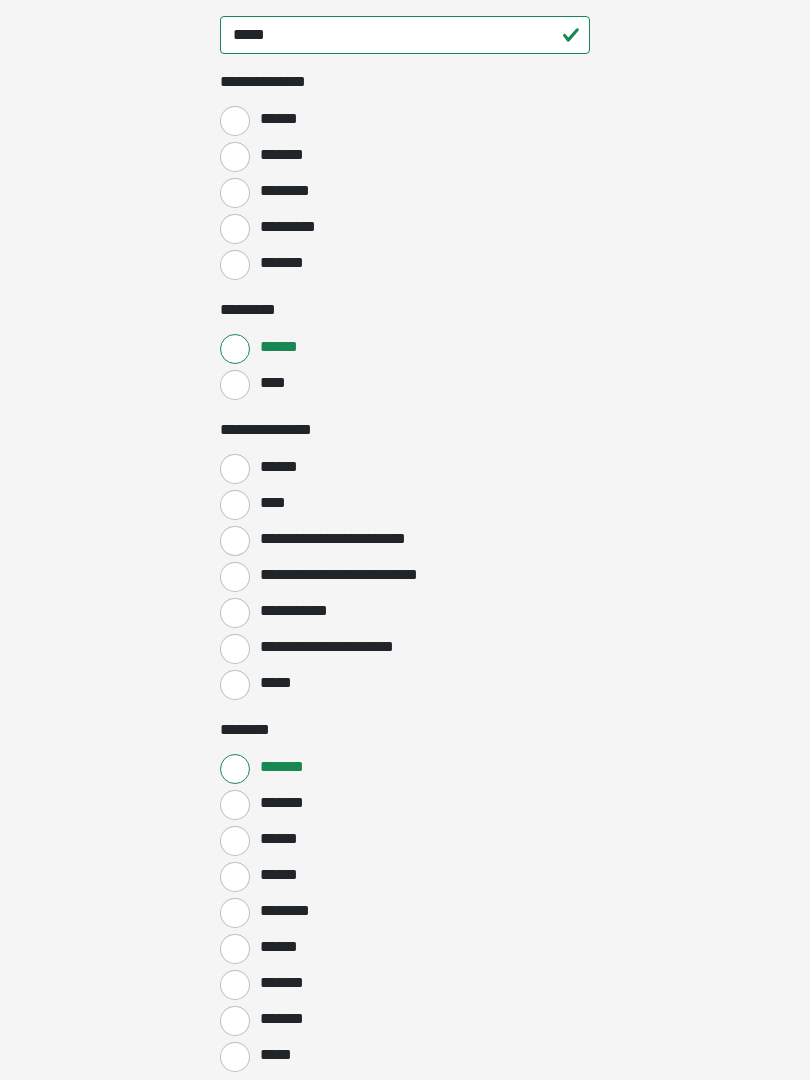 click on "*******" at bounding box center [235, 265] 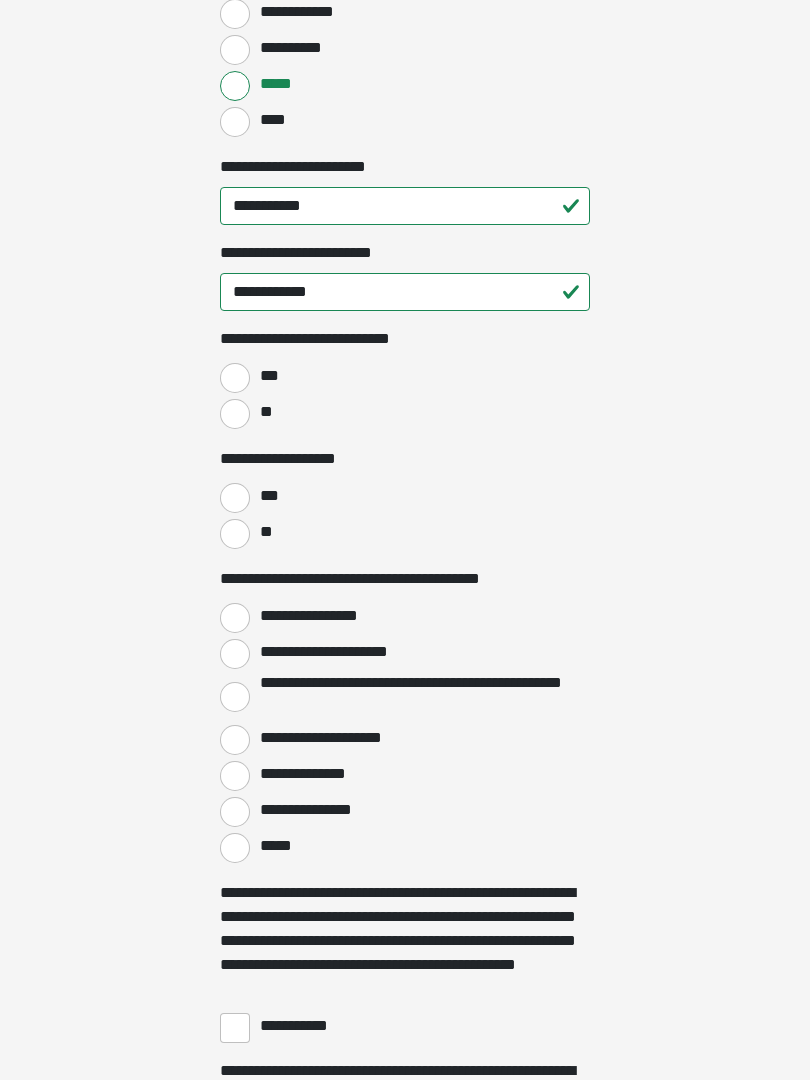 scroll, scrollTop: 2837, scrollLeft: 0, axis: vertical 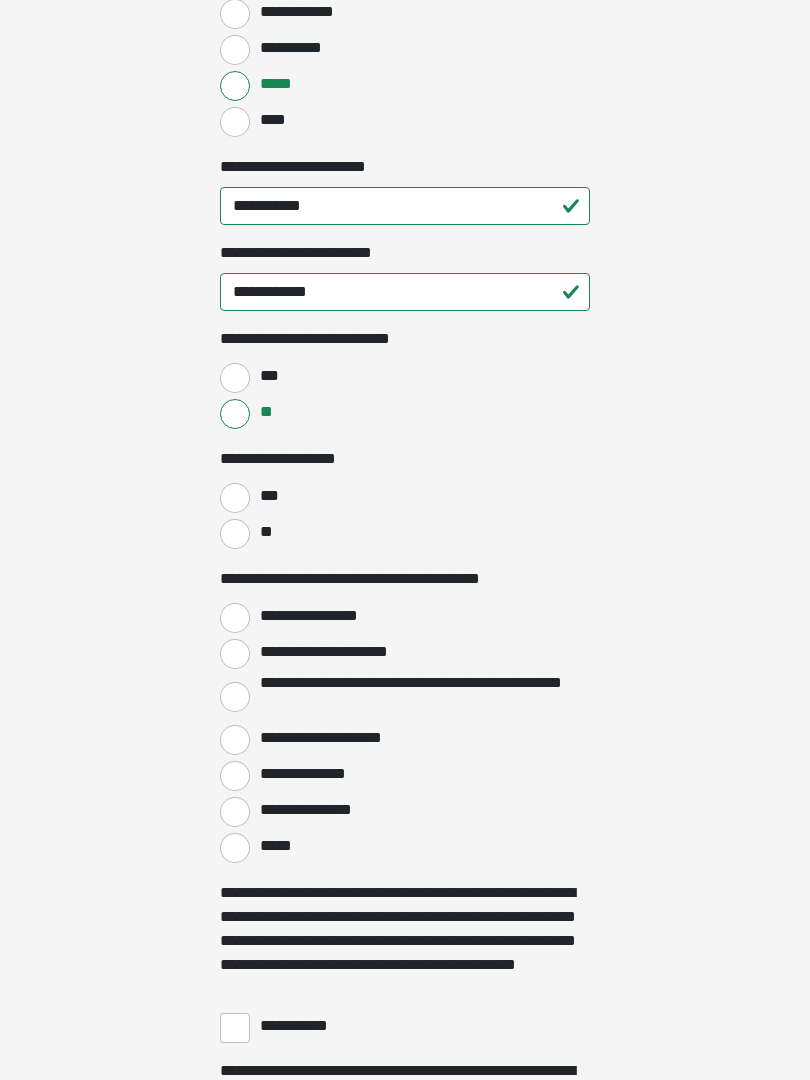 click on "**" at bounding box center (235, 534) 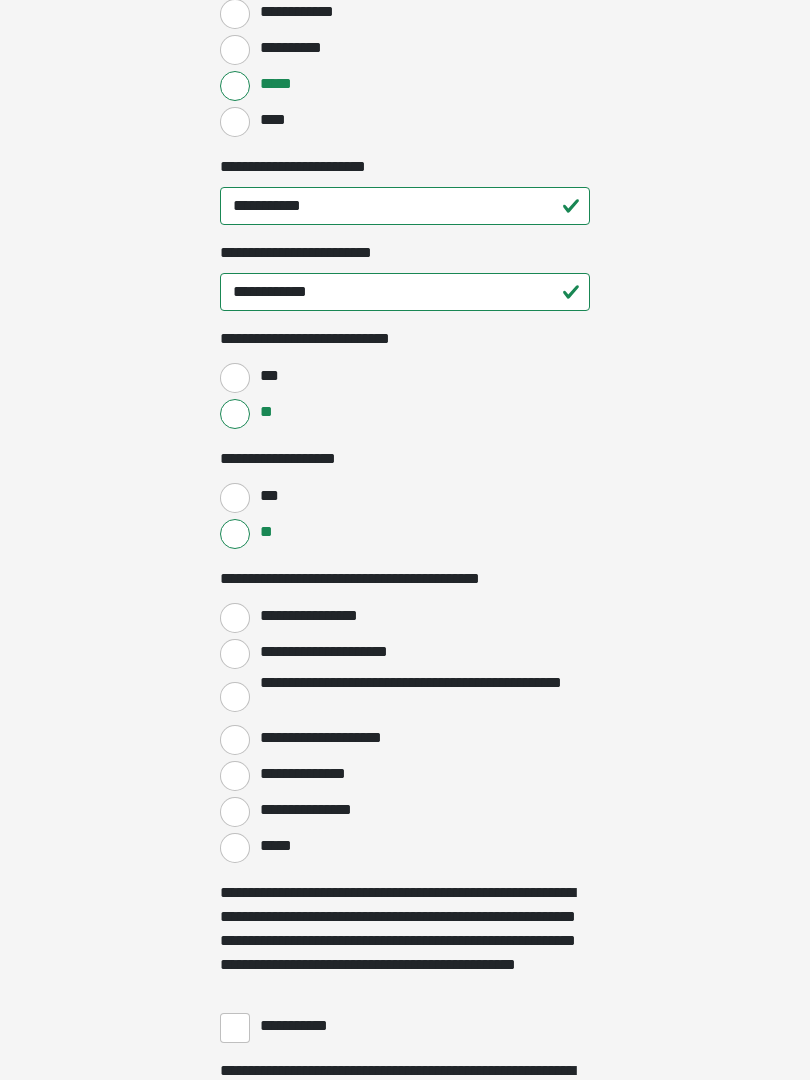 click on "**********" at bounding box center (235, 618) 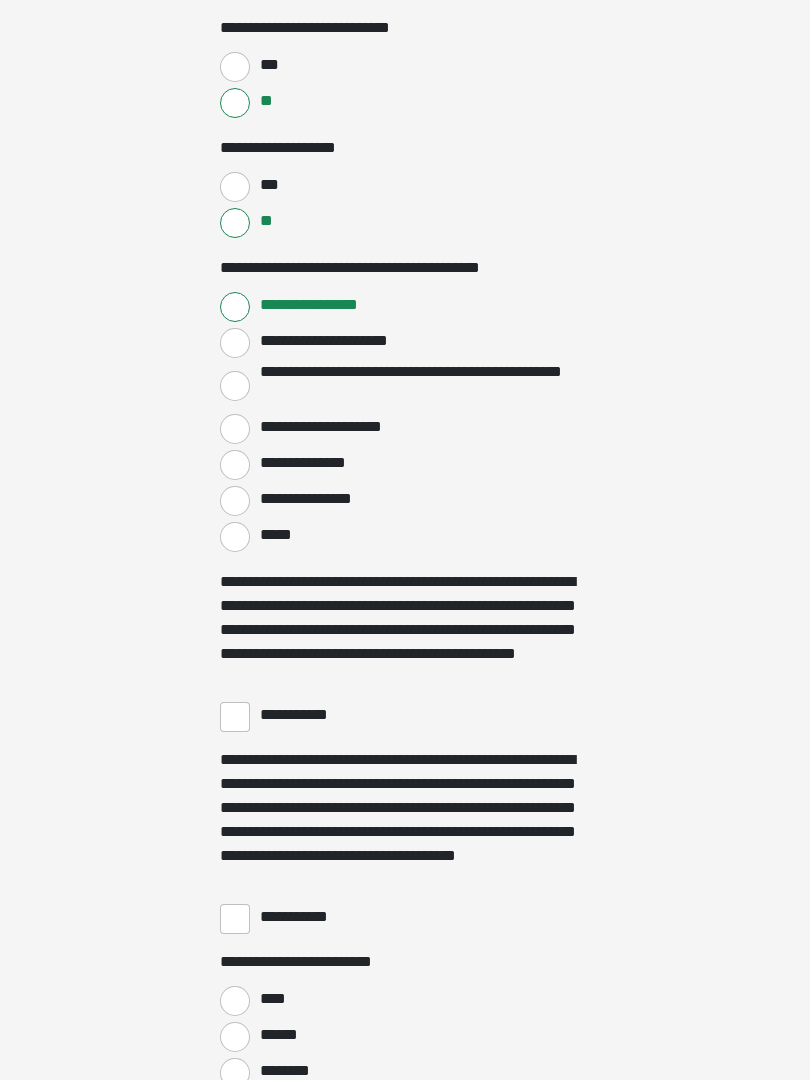 scroll, scrollTop: 3148, scrollLeft: 0, axis: vertical 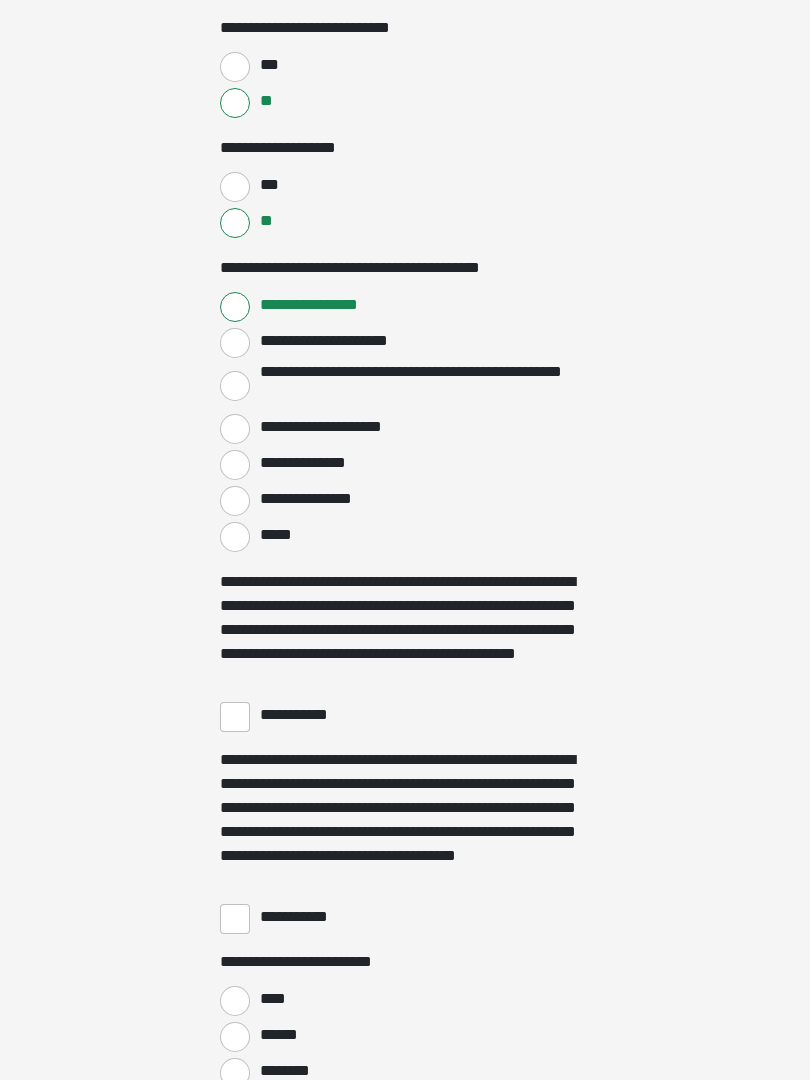 click on "**********" at bounding box center (235, 717) 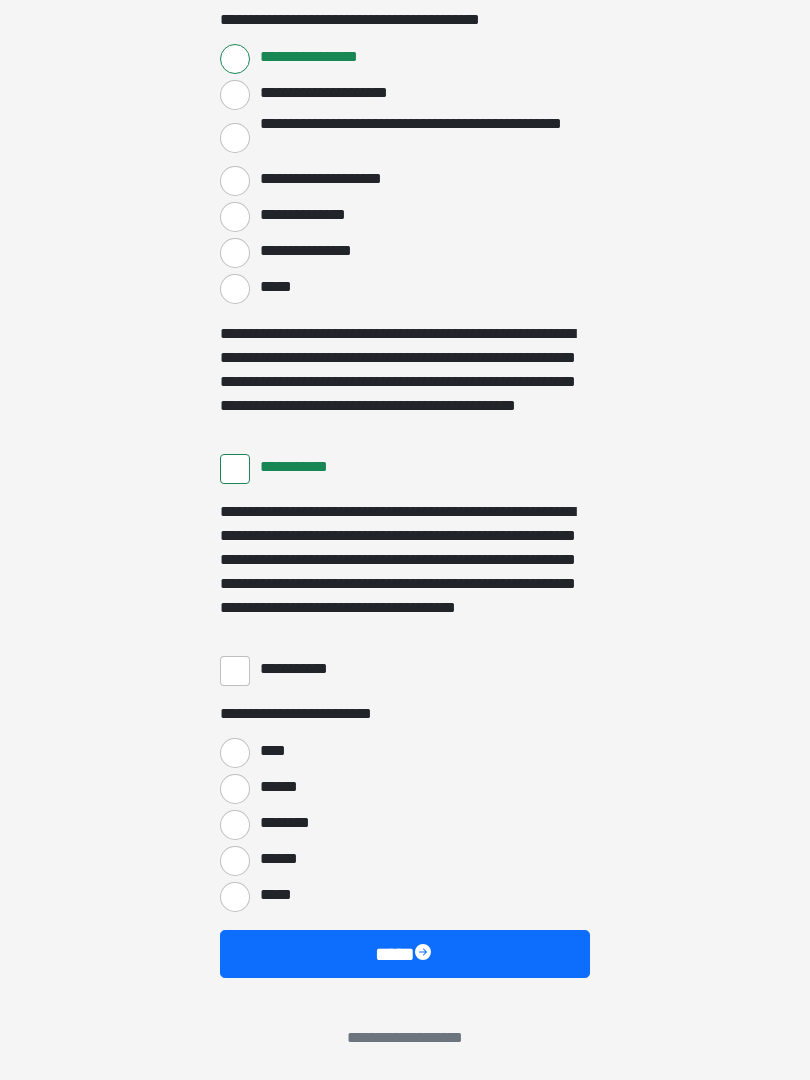 scroll, scrollTop: 3397, scrollLeft: 0, axis: vertical 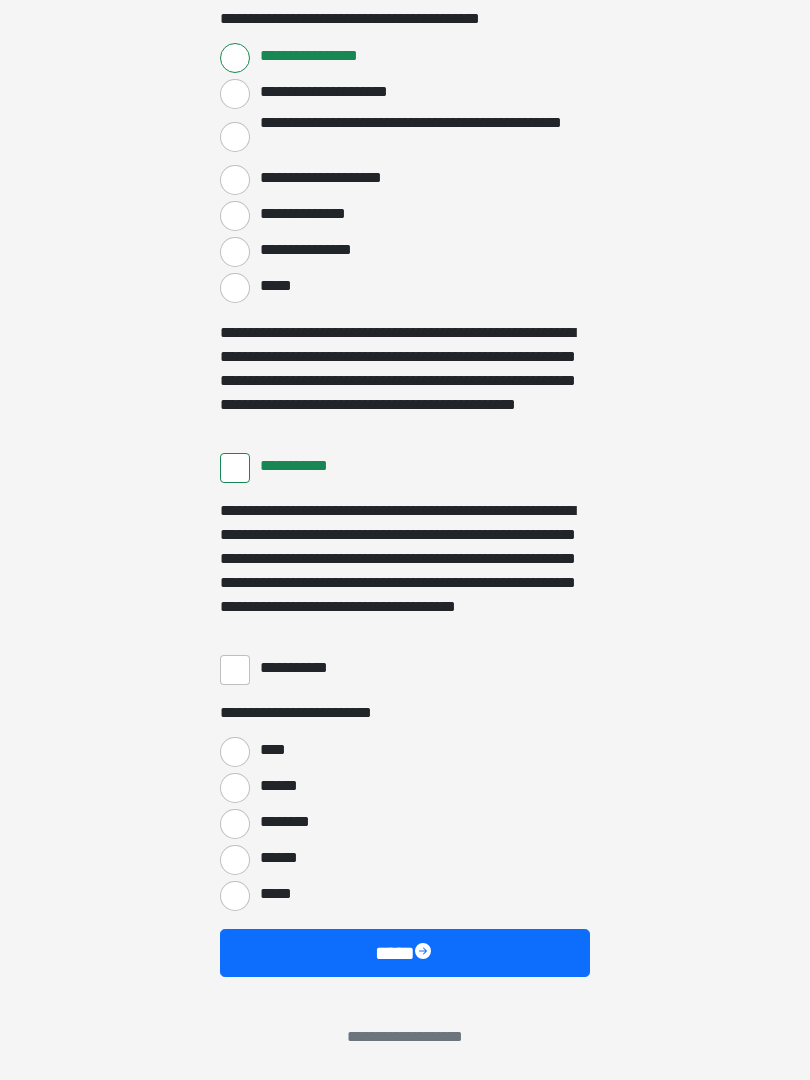 click on "**********" at bounding box center [235, 670] 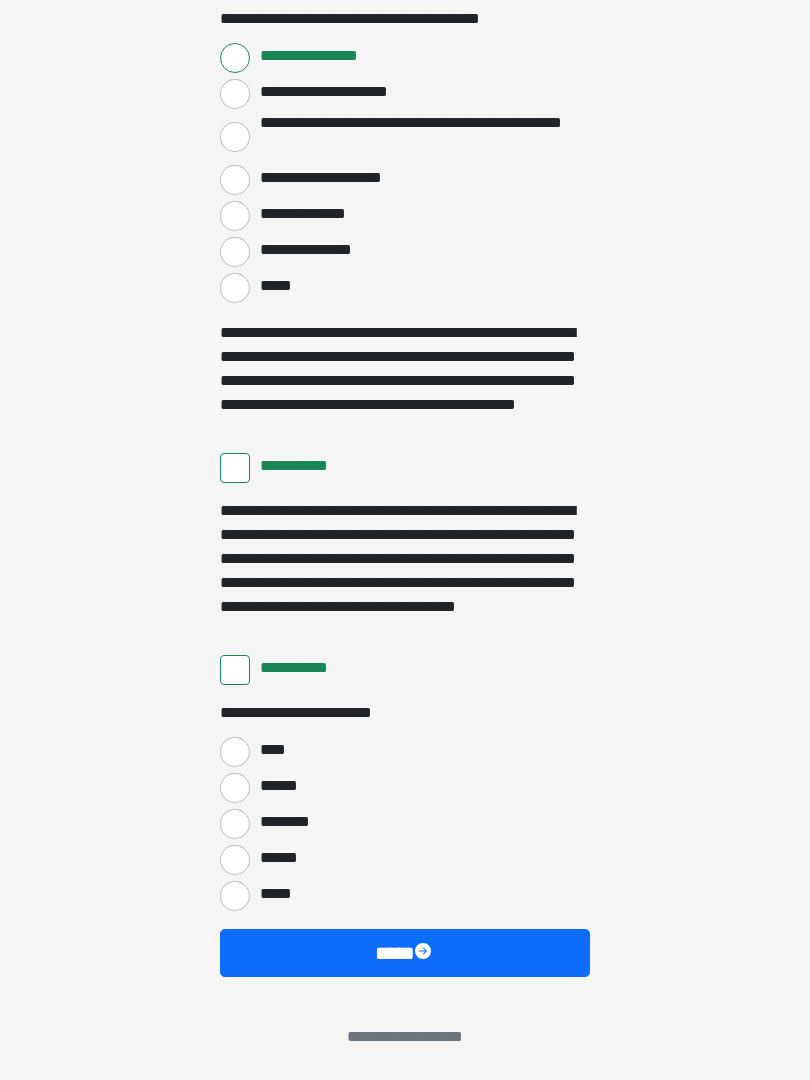 click on "****" at bounding box center [235, 752] 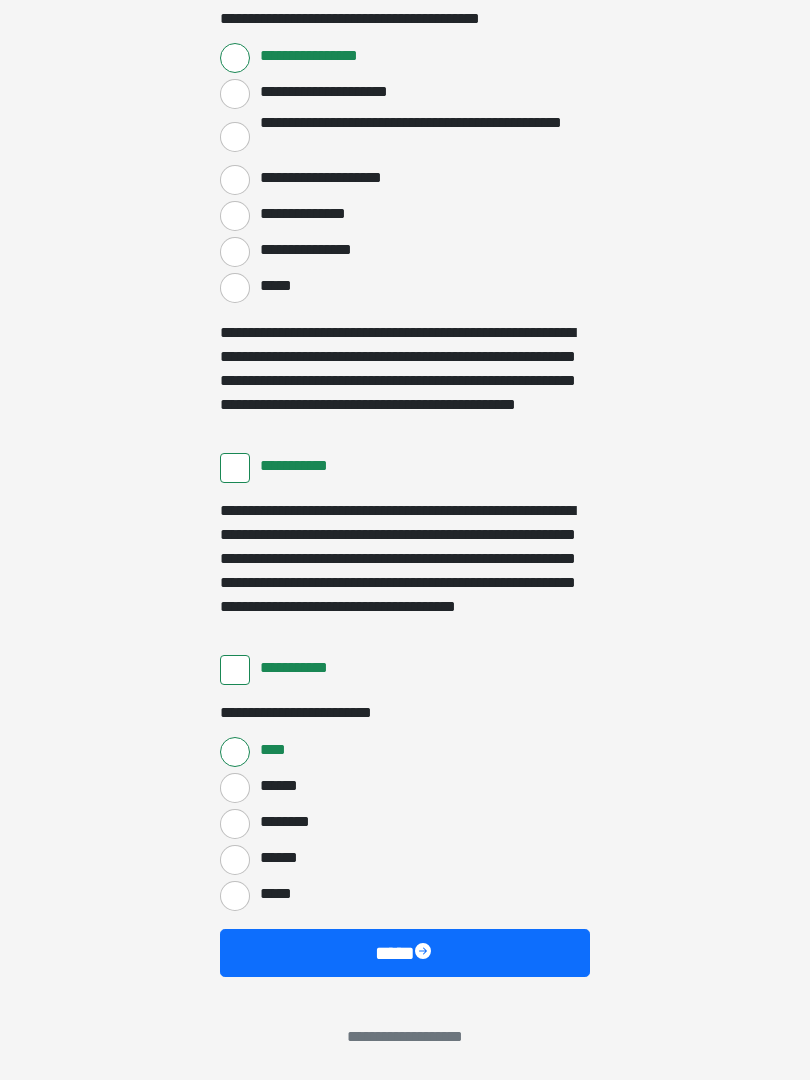 click at bounding box center (425, 953) 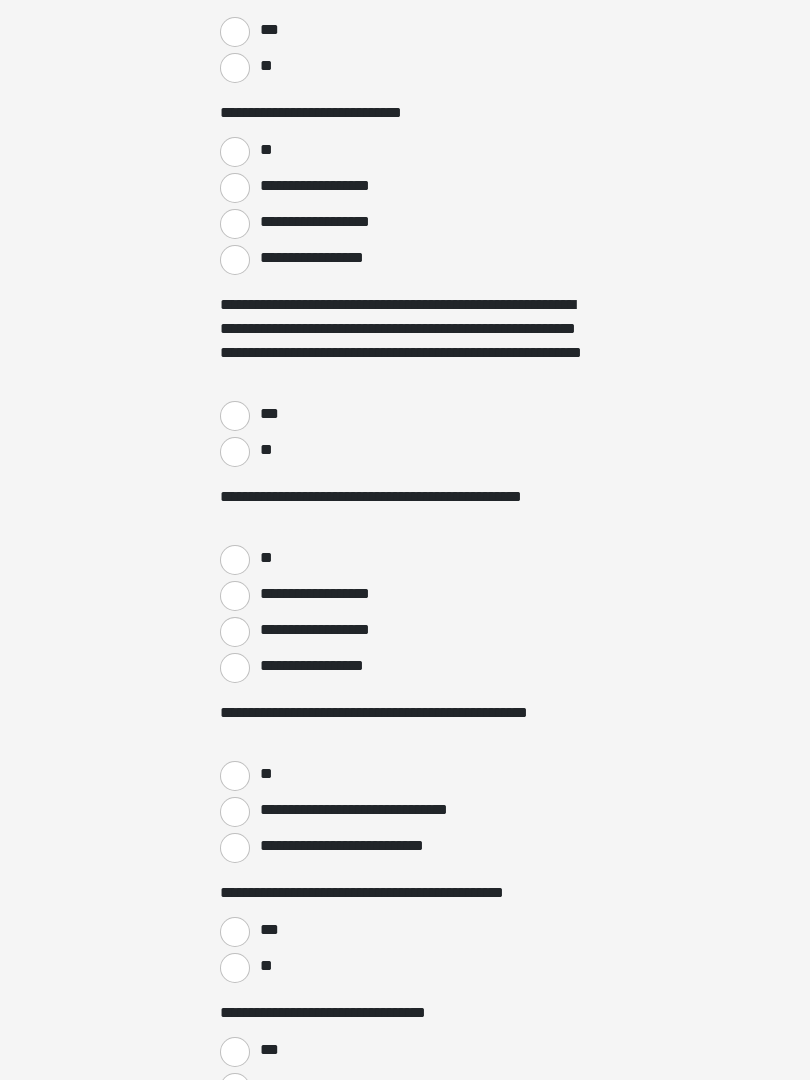 scroll, scrollTop: 0, scrollLeft: 0, axis: both 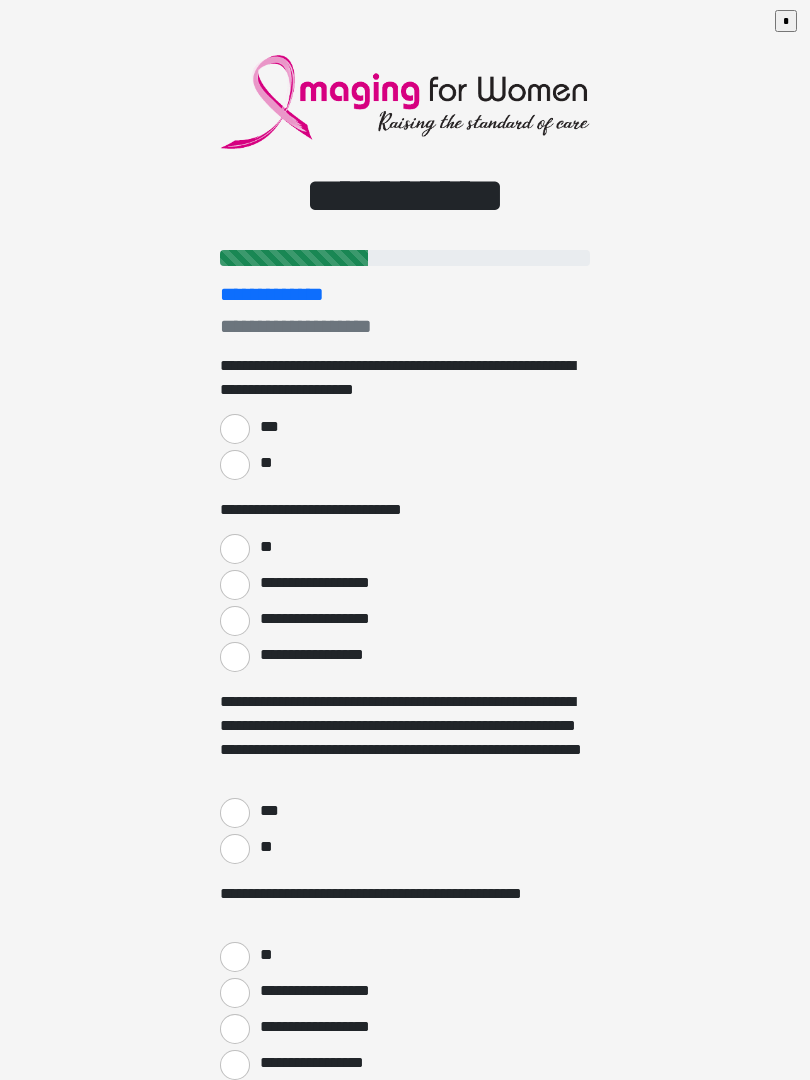 click on "***" at bounding box center [235, 429] 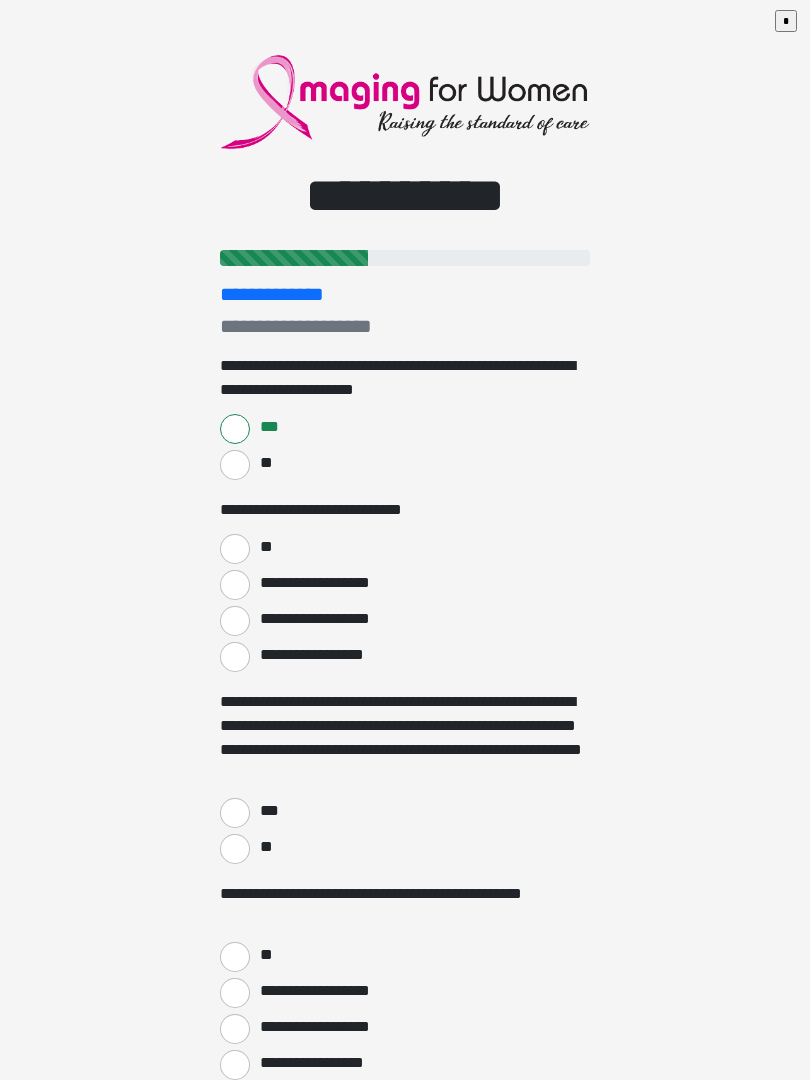 click on "**" at bounding box center (235, 549) 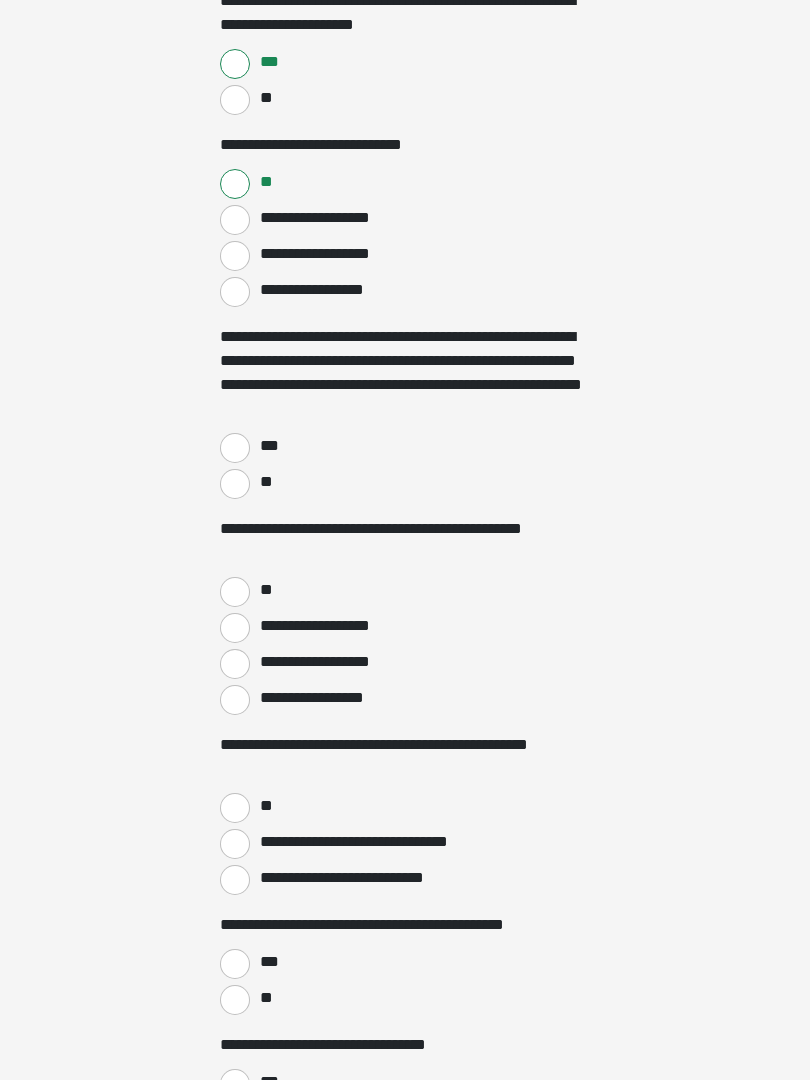 scroll, scrollTop: 371, scrollLeft: 0, axis: vertical 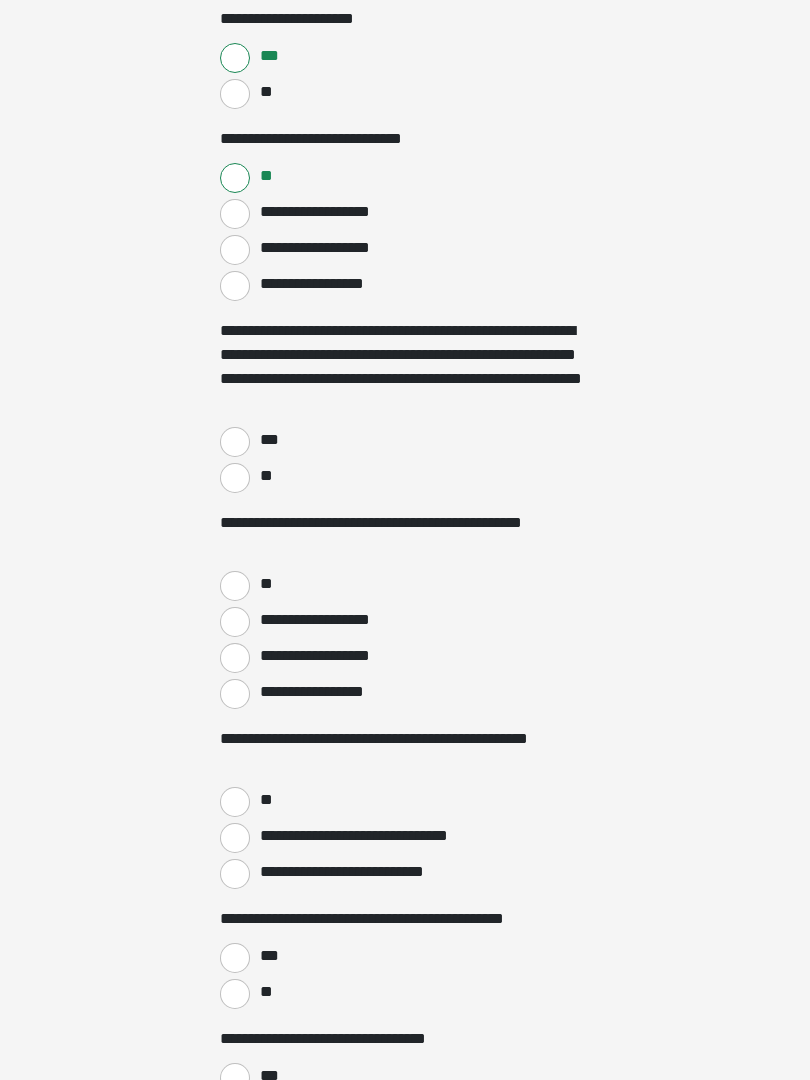 click on "***" at bounding box center (235, 442) 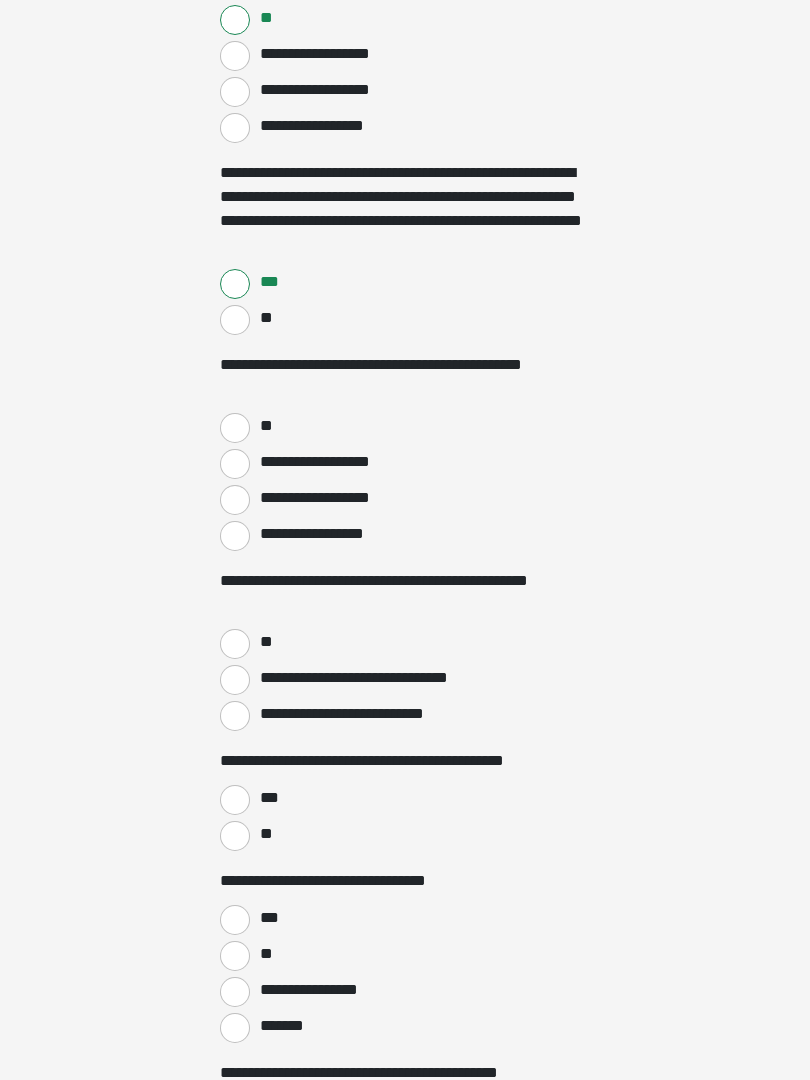scroll, scrollTop: 529, scrollLeft: 0, axis: vertical 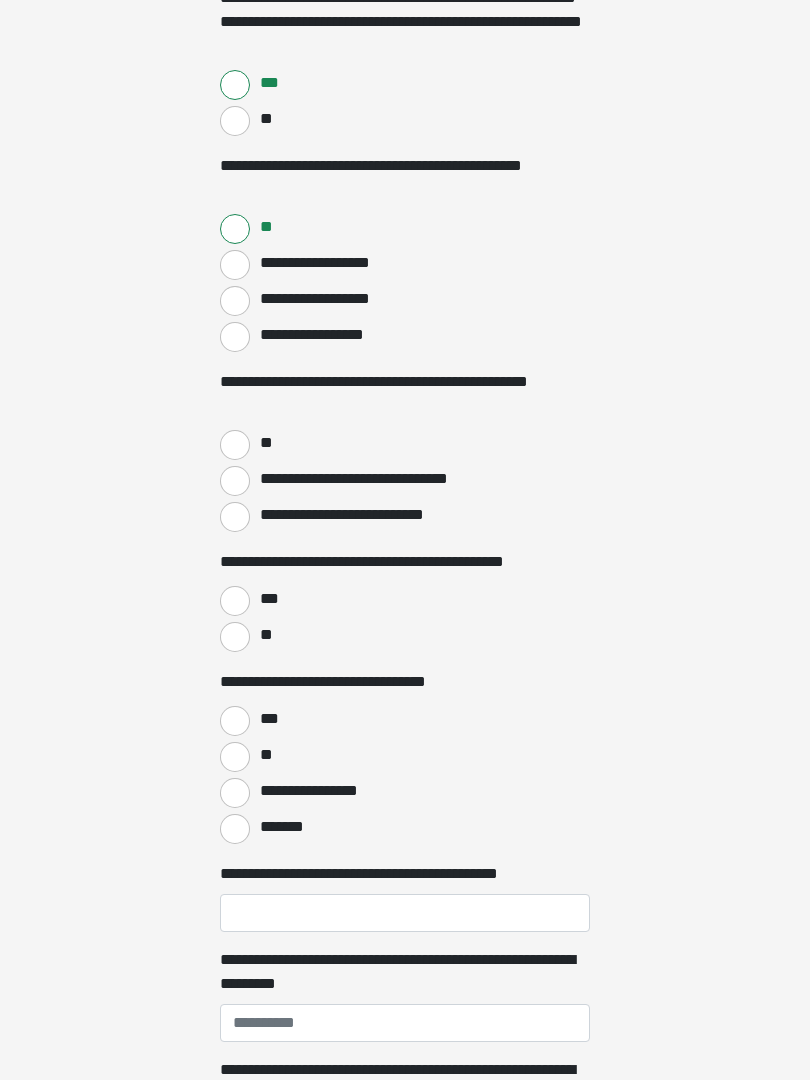 click on "**" at bounding box center (235, 445) 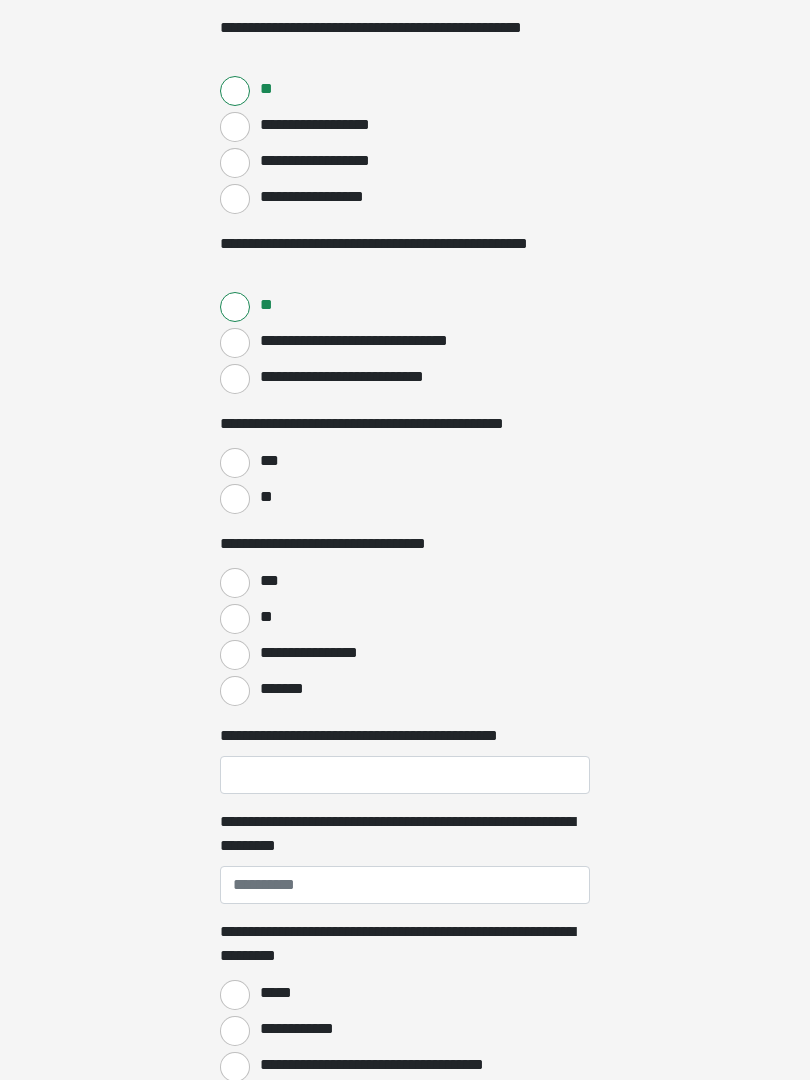 scroll, scrollTop: 873, scrollLeft: 0, axis: vertical 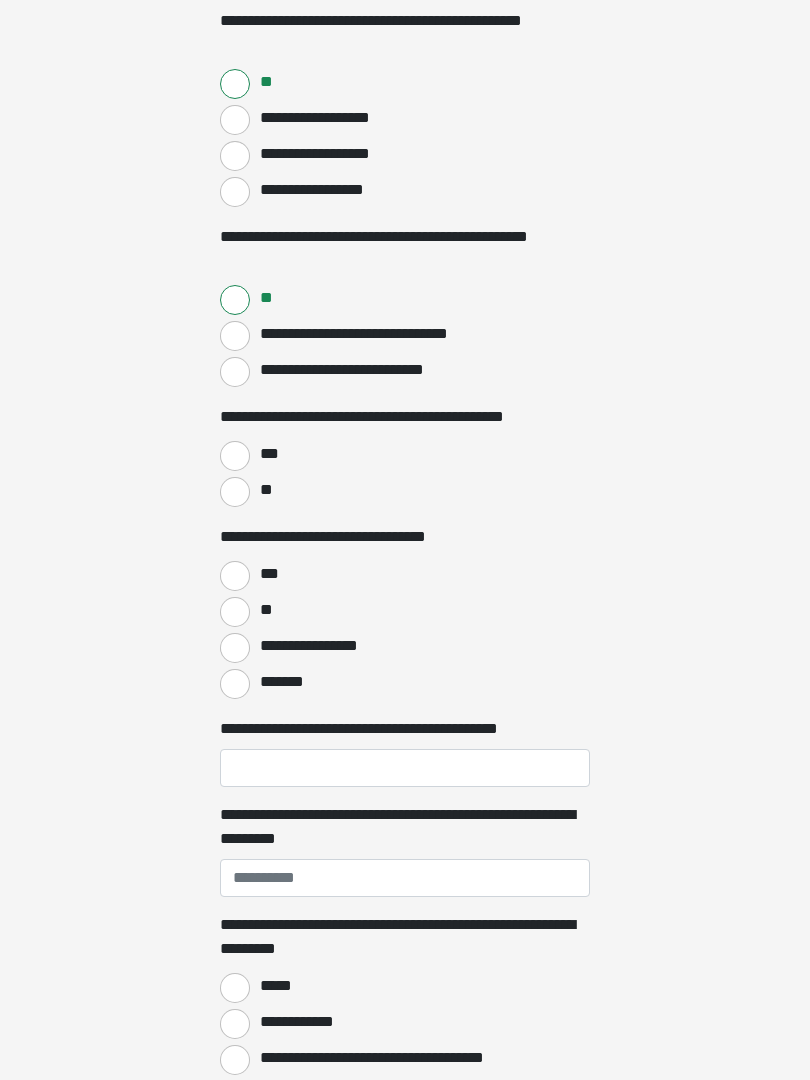 click on "***" at bounding box center [235, 456] 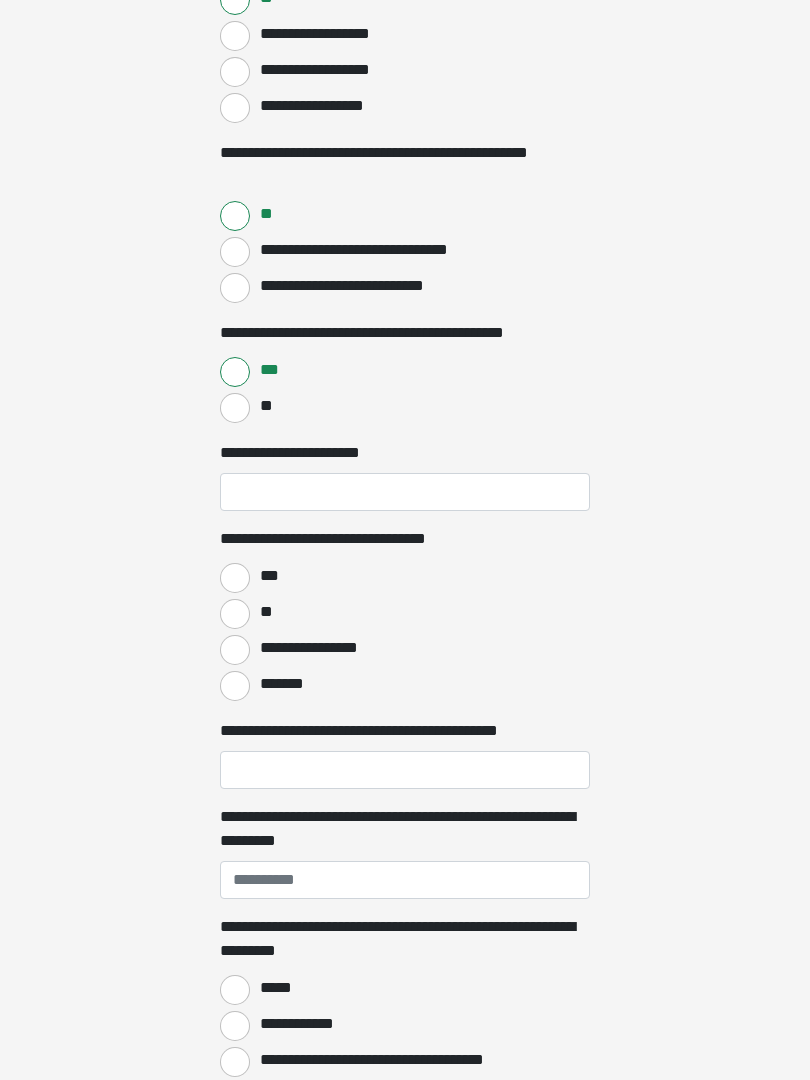 scroll, scrollTop: 987, scrollLeft: 0, axis: vertical 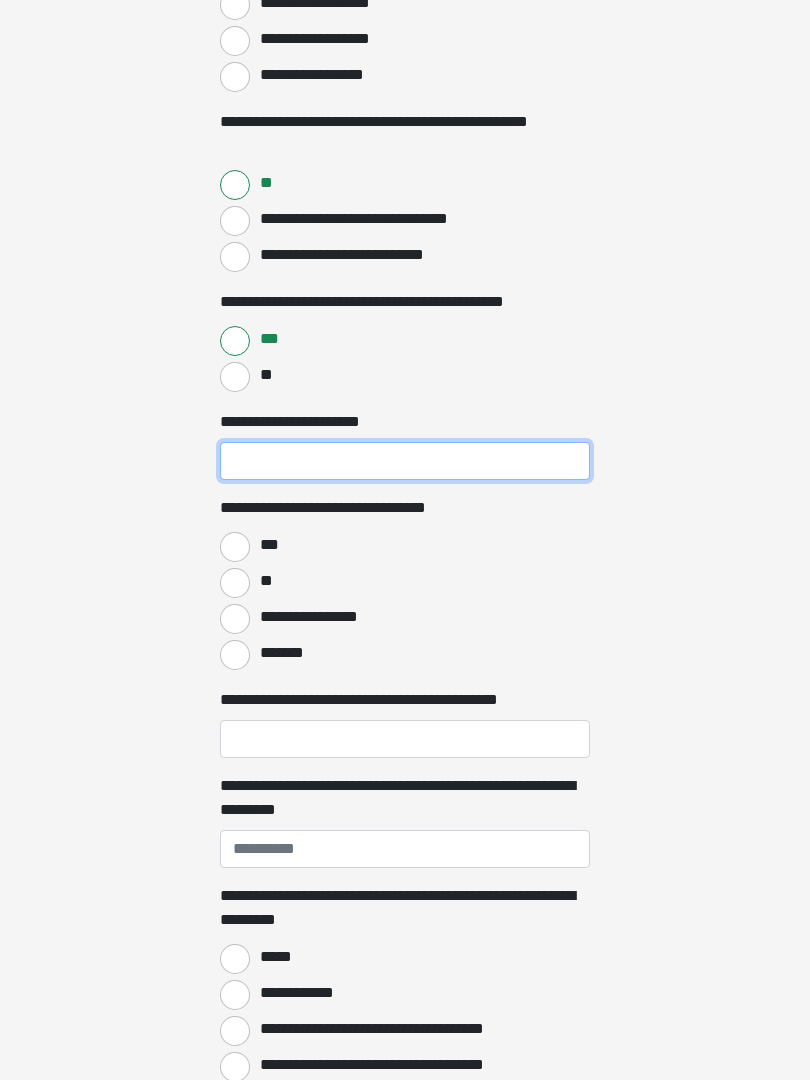 click on "**********" at bounding box center [405, 462] 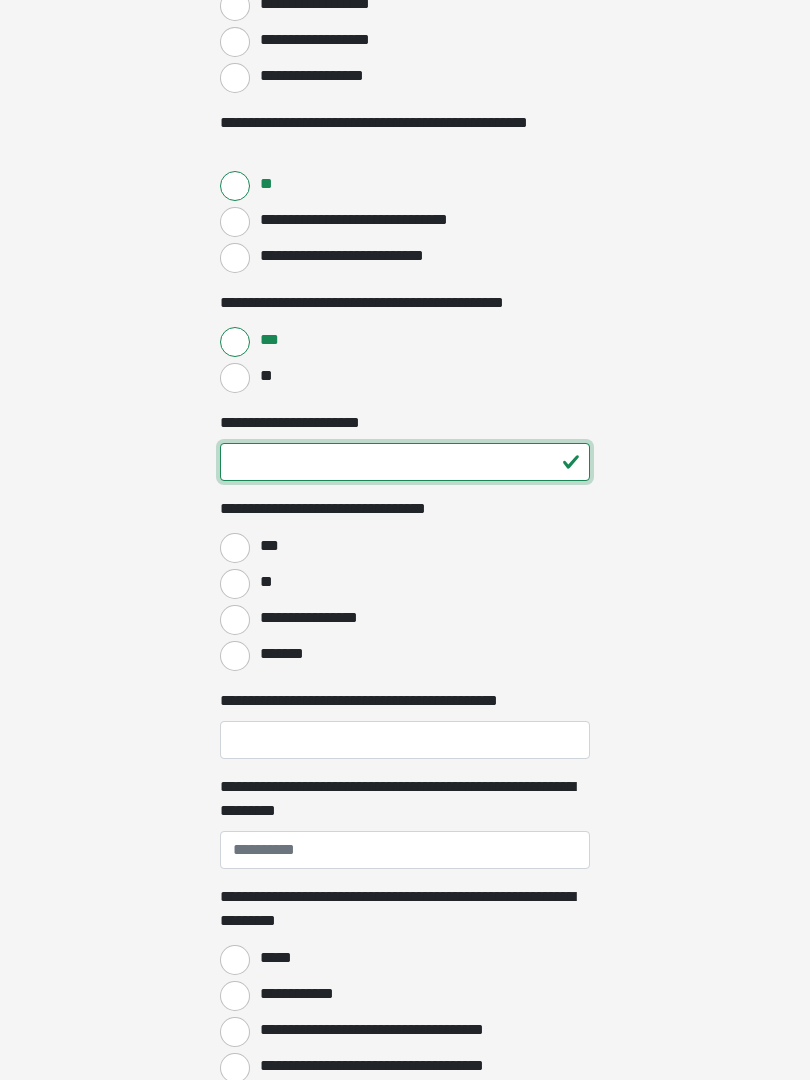 type on "**" 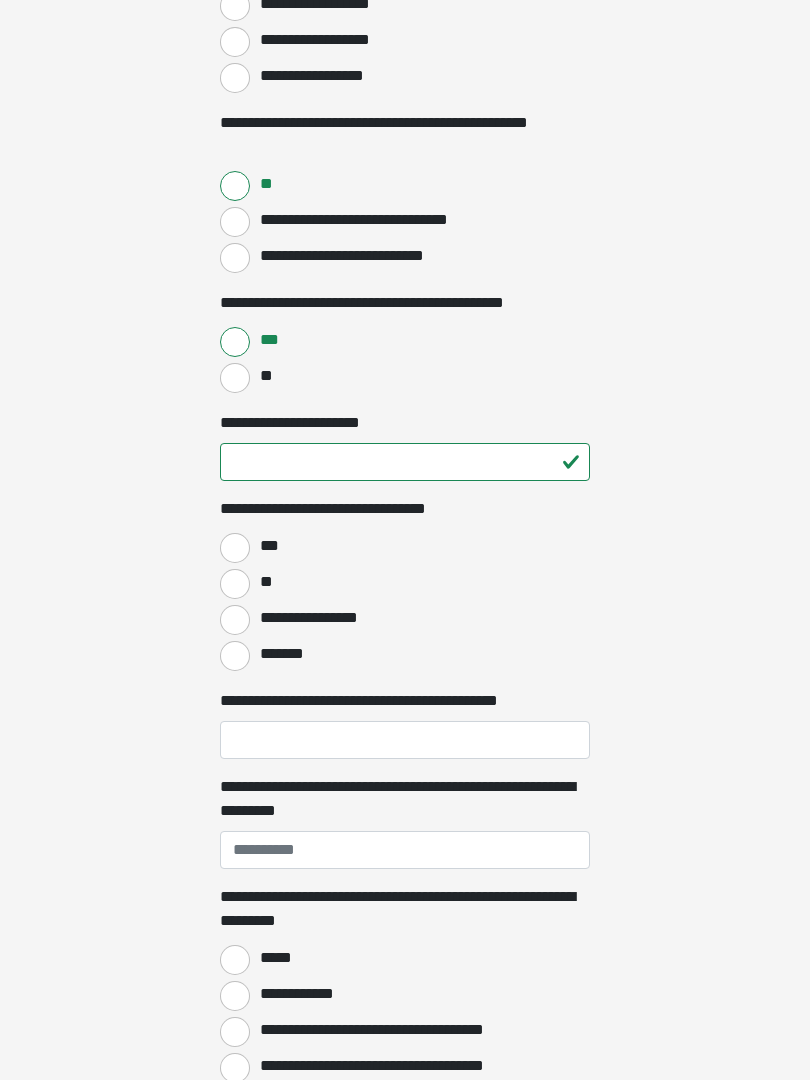 click on "***" at bounding box center [235, 548] 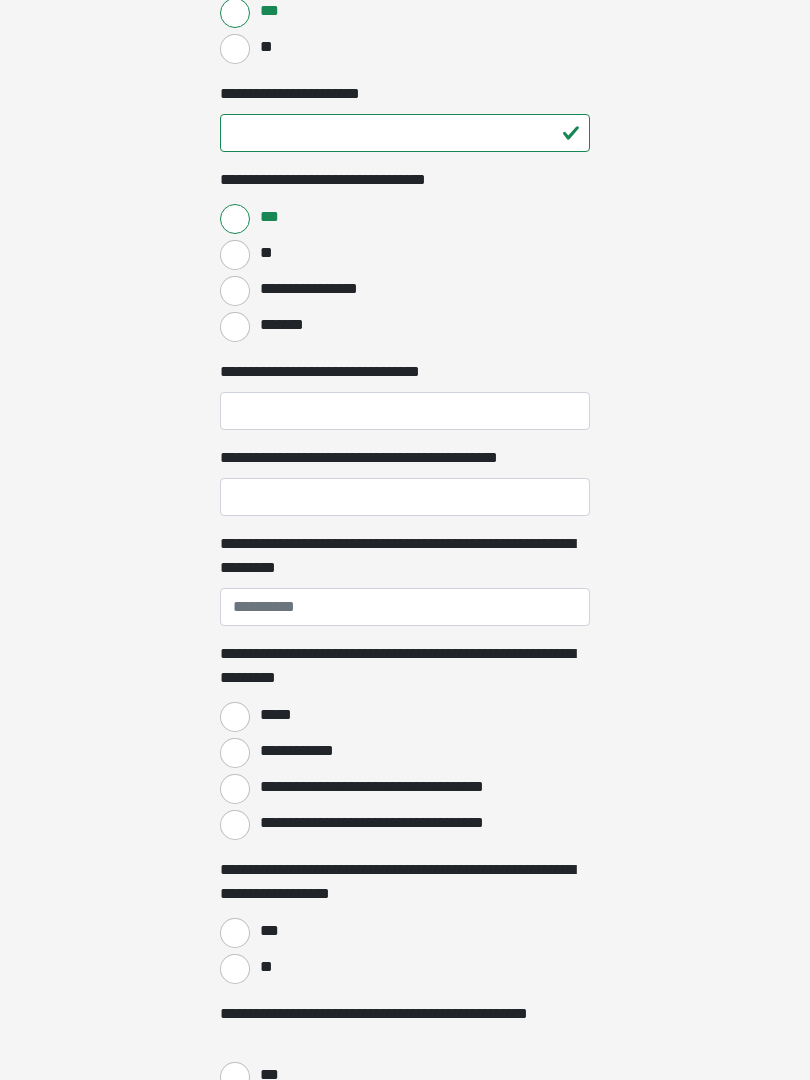 scroll, scrollTop: 1316, scrollLeft: 0, axis: vertical 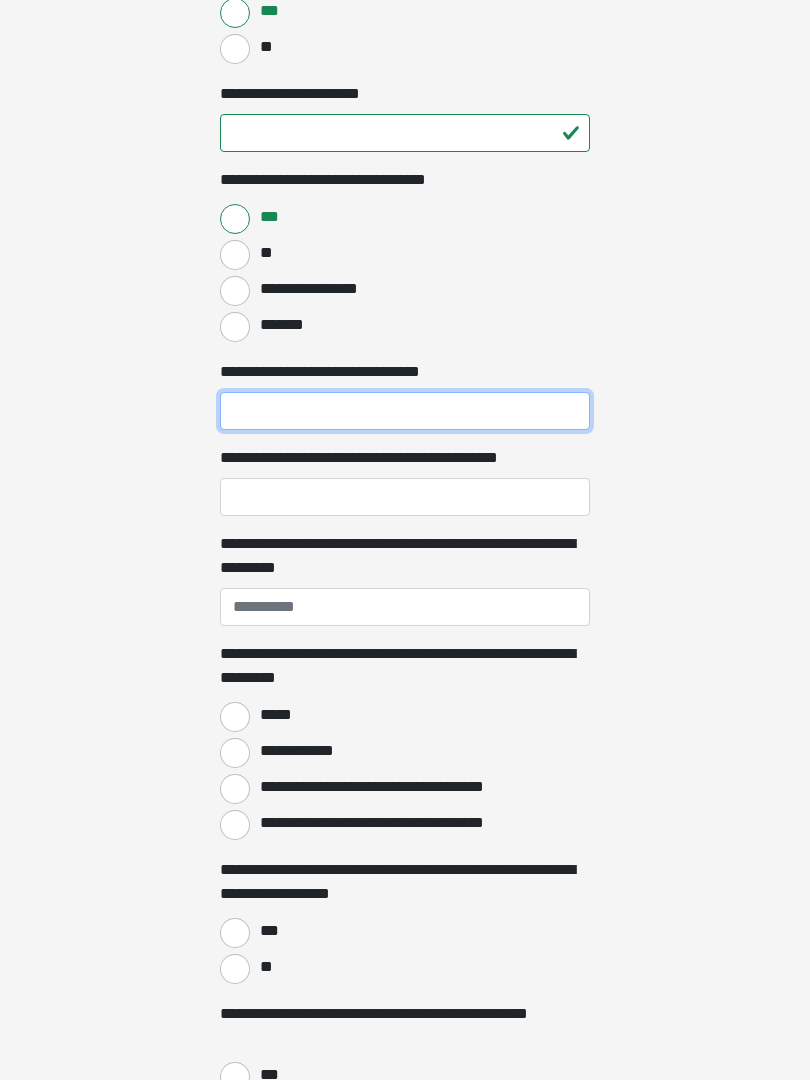 click on "**********" at bounding box center (405, 411) 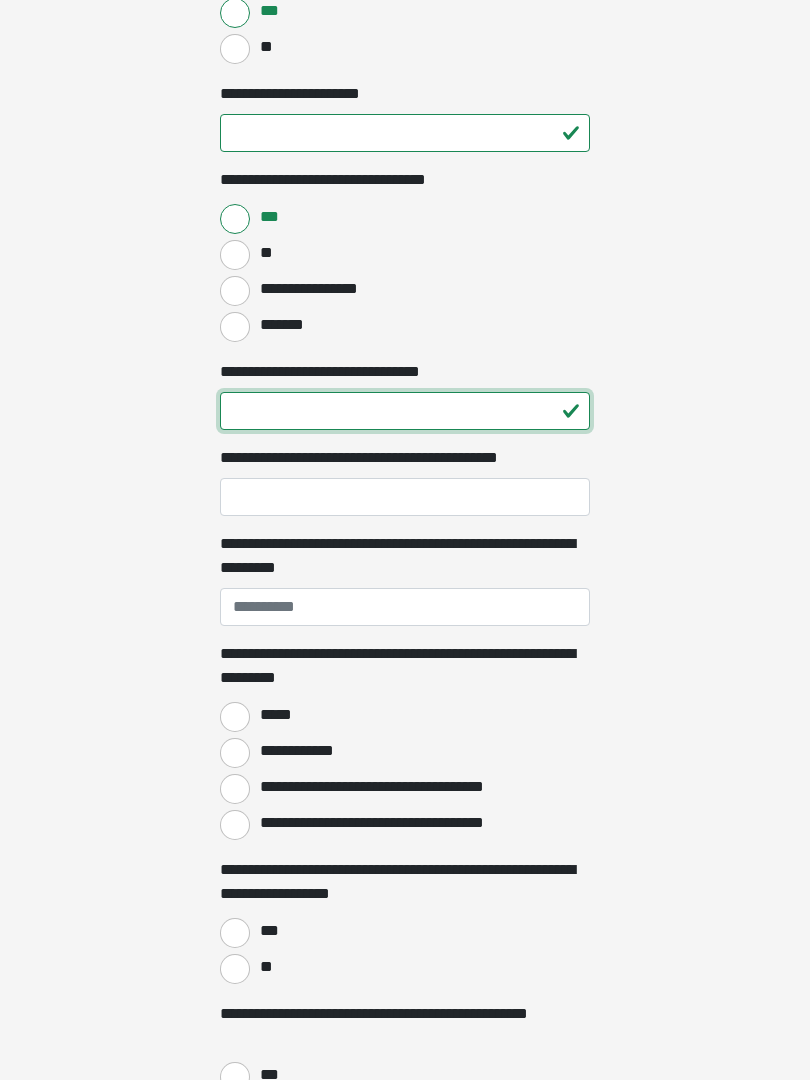 type on "**" 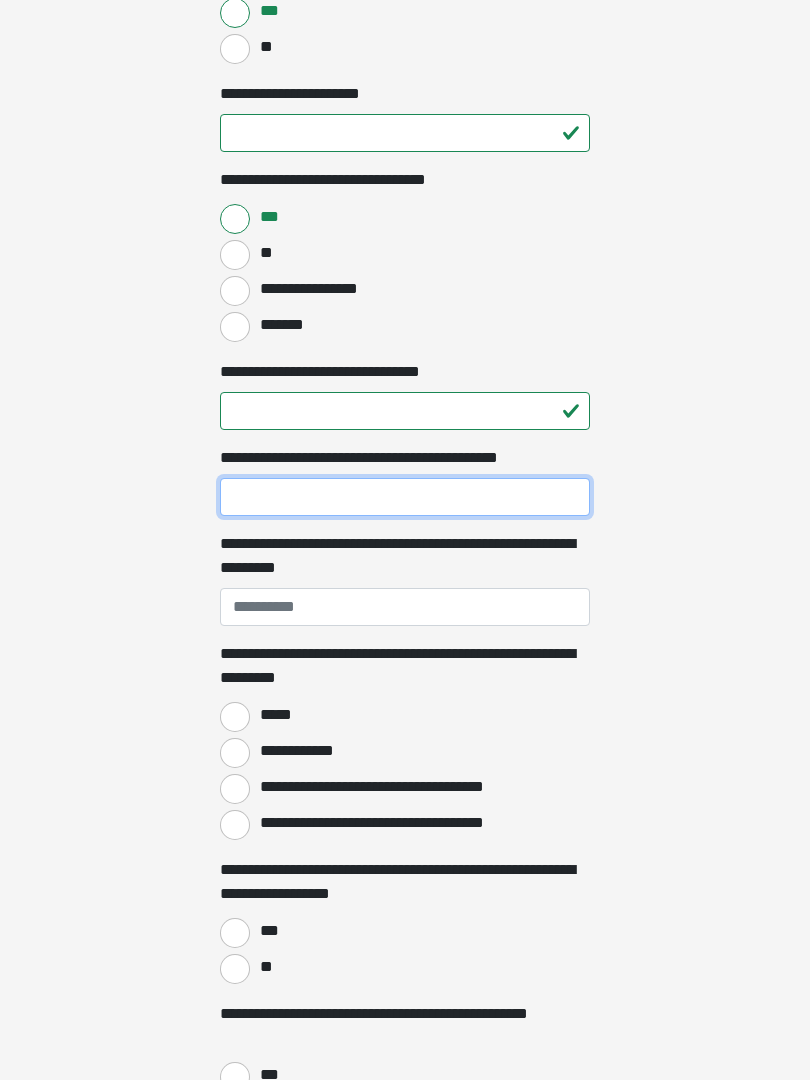 click on "**********" at bounding box center [405, 497] 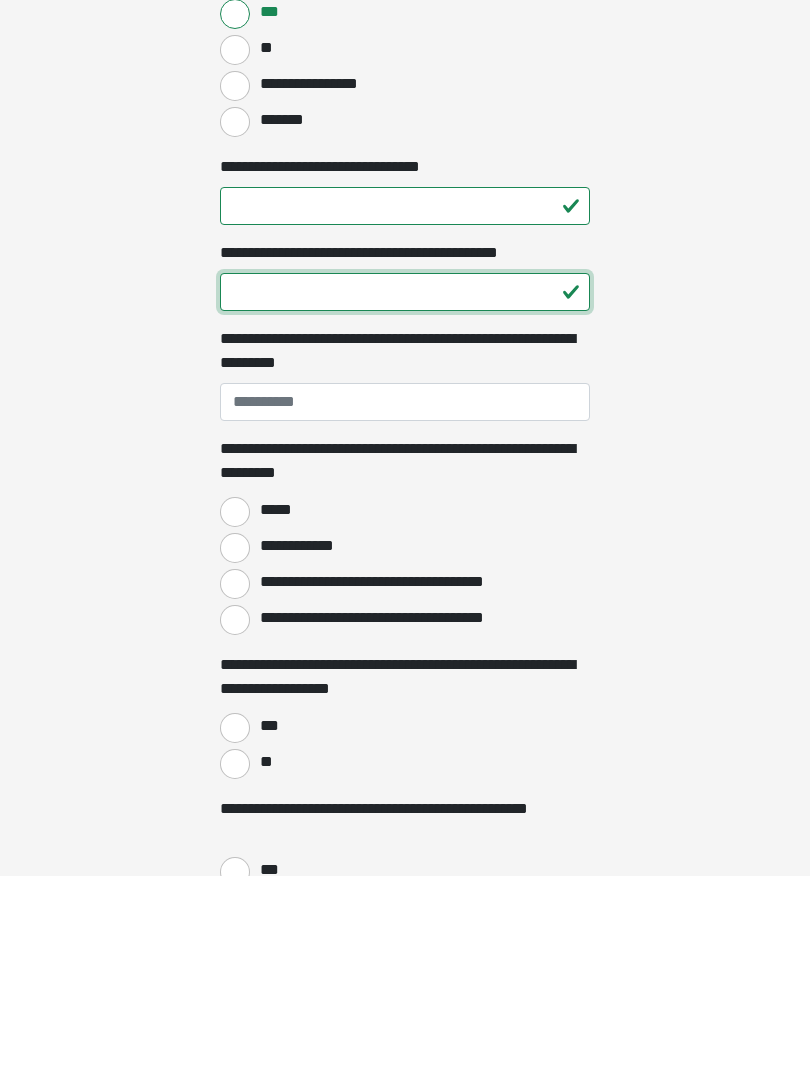 type on "**" 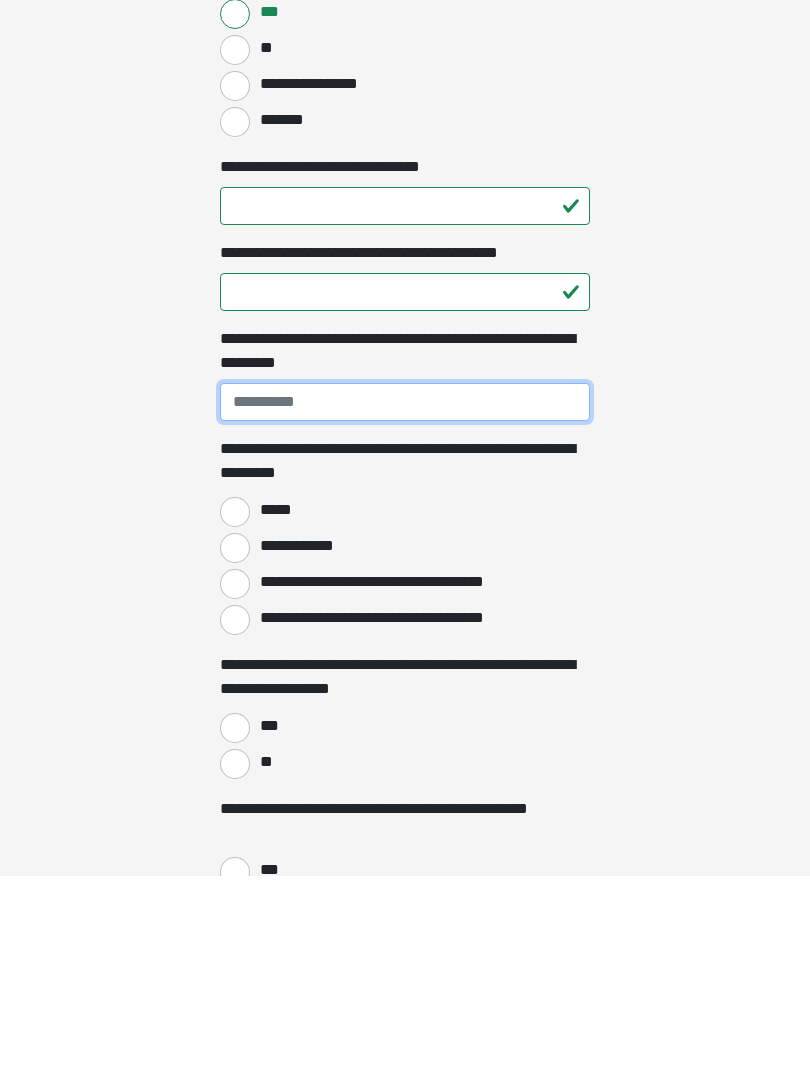 click on "**********" at bounding box center [405, 607] 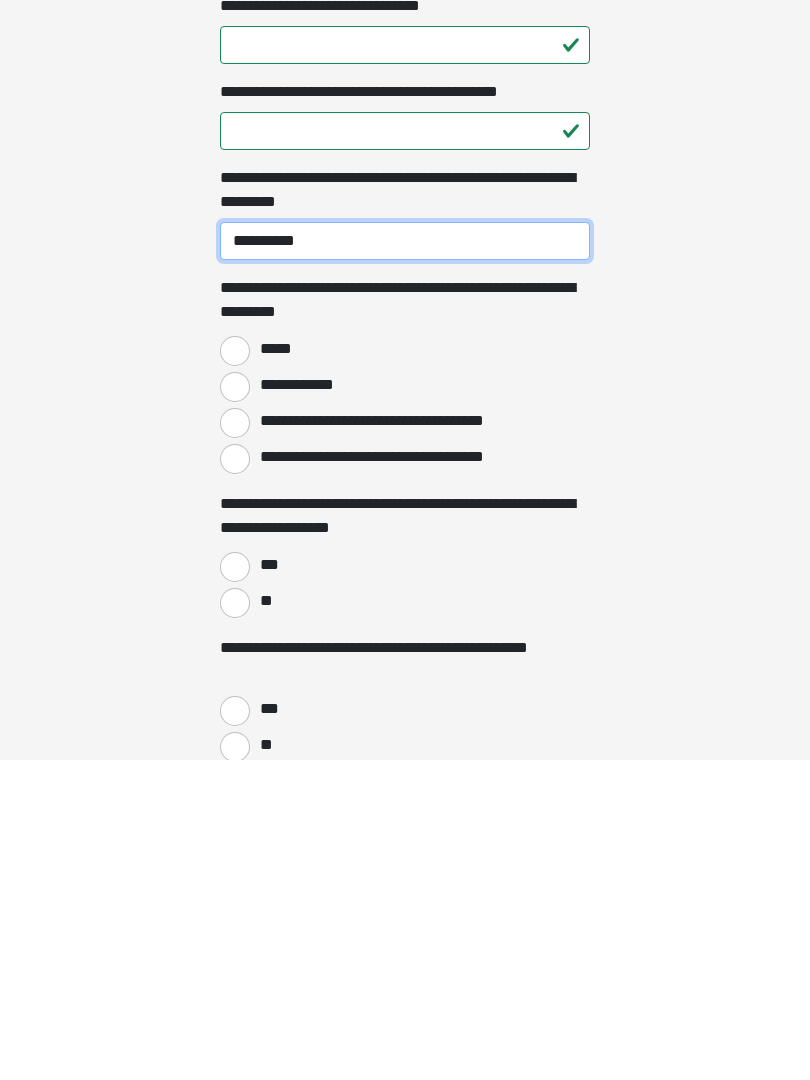 scroll, scrollTop: 1363, scrollLeft: 0, axis: vertical 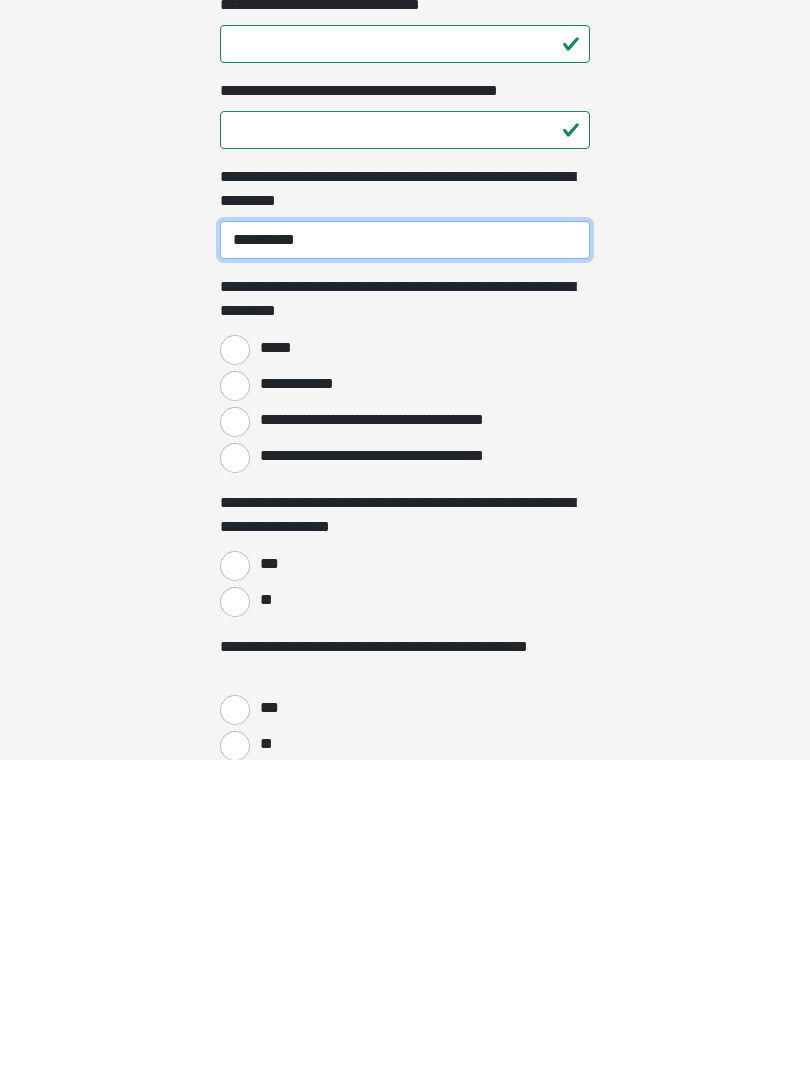 type on "**********" 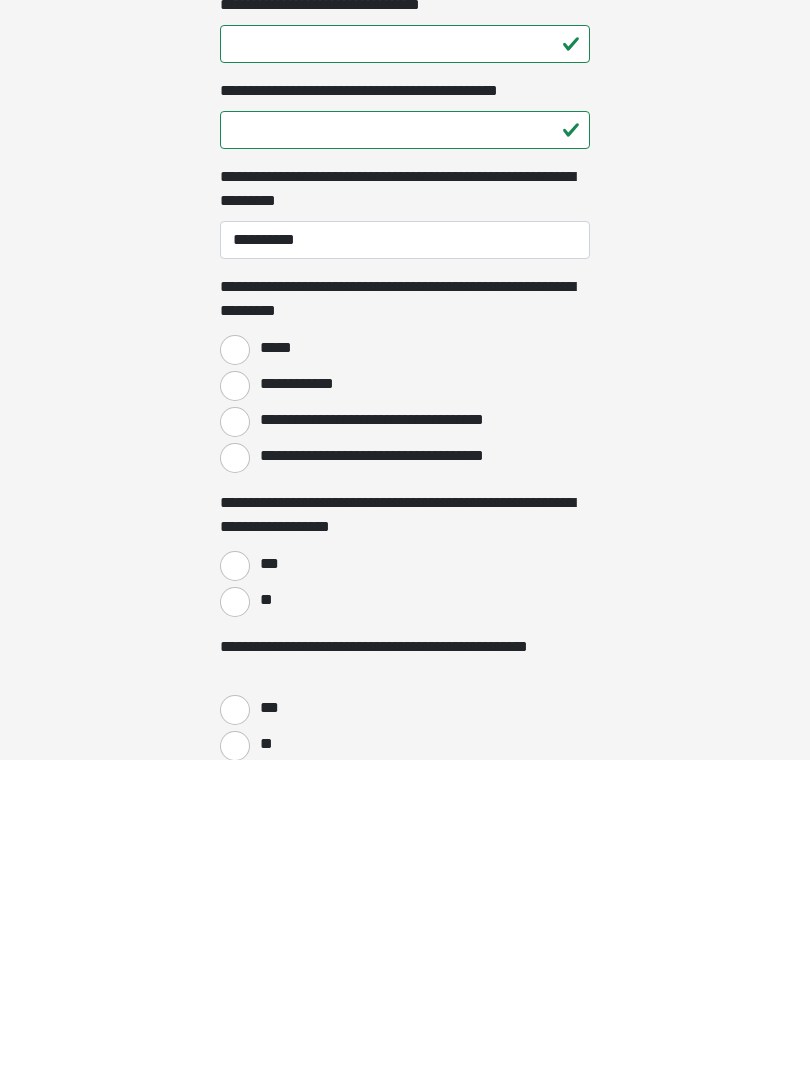 click on "*****" at bounding box center (235, 670) 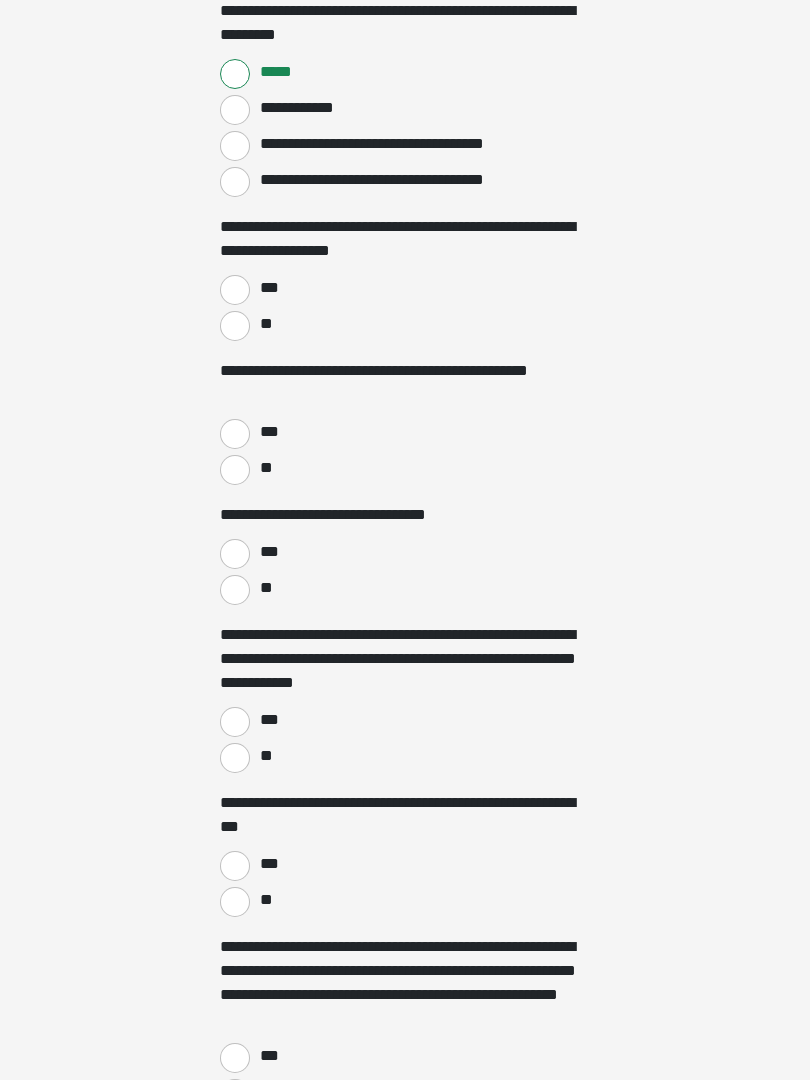 scroll, scrollTop: 1959, scrollLeft: 0, axis: vertical 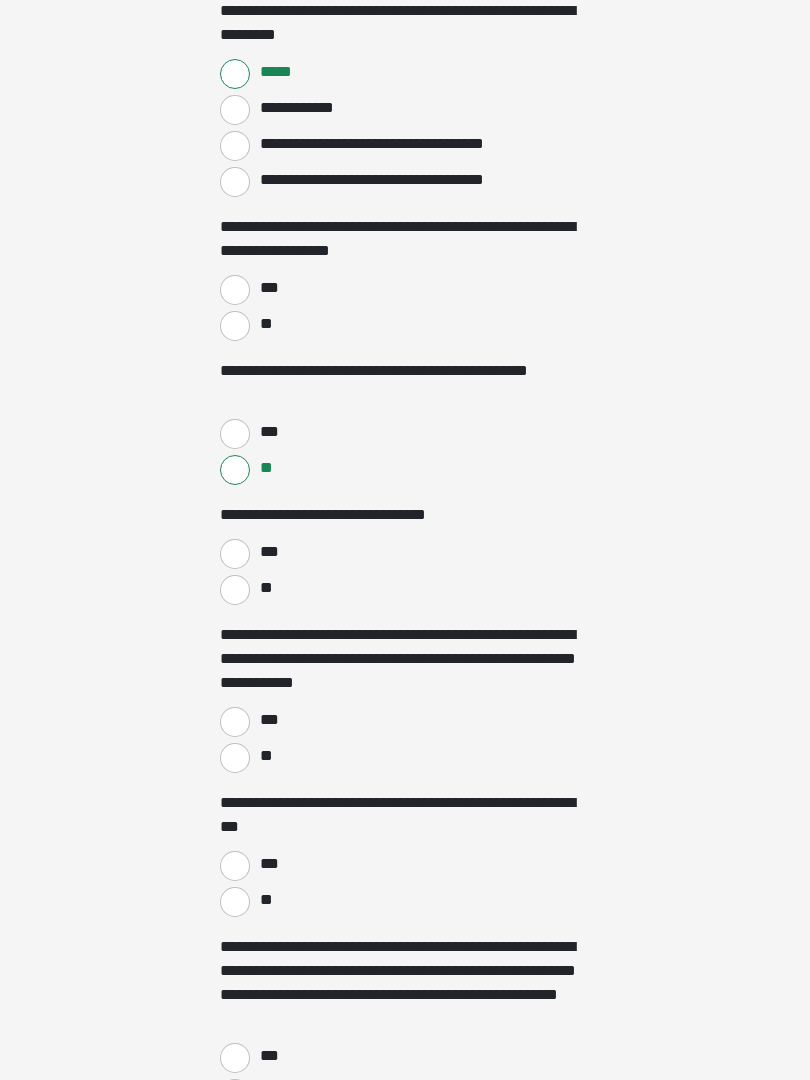 click on "***" at bounding box center [235, 290] 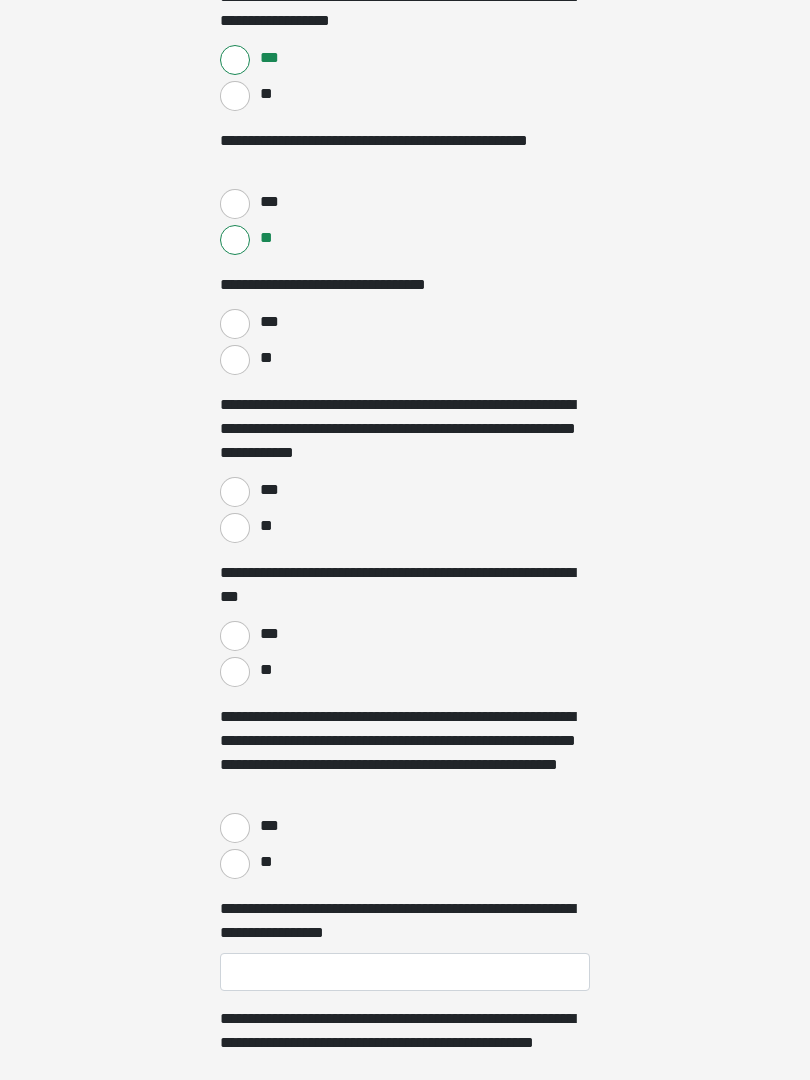 scroll, scrollTop: 2199, scrollLeft: 0, axis: vertical 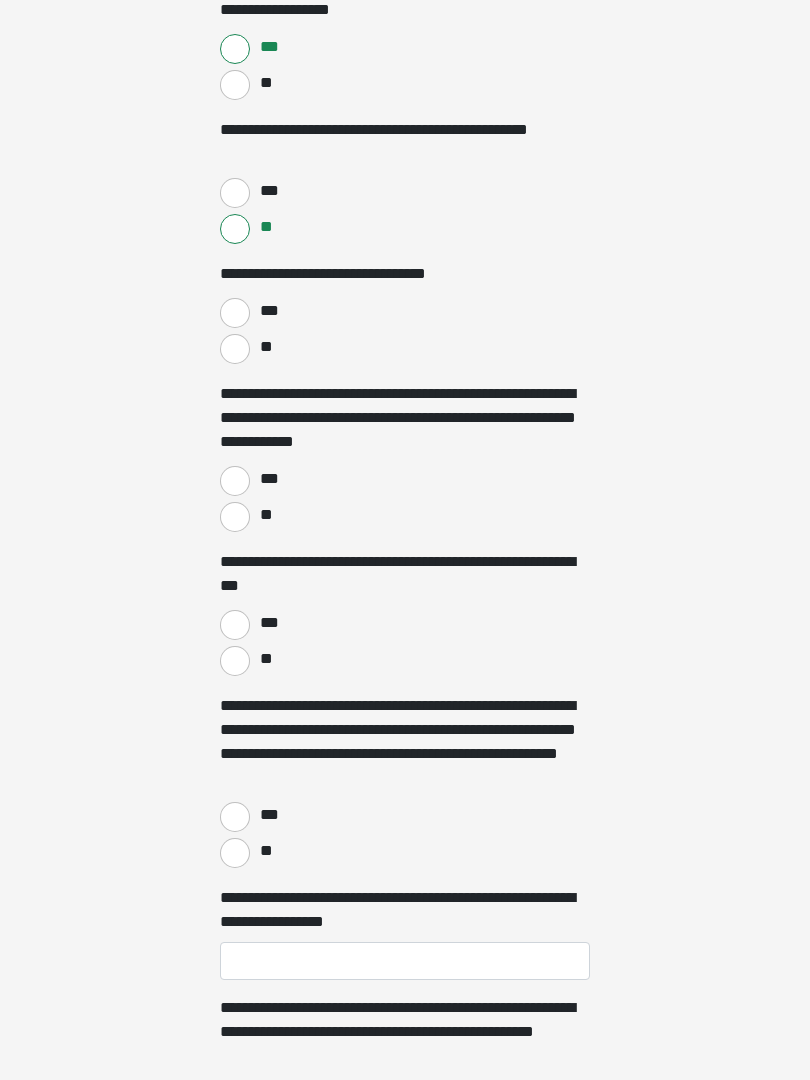 click on "**" at bounding box center [235, 350] 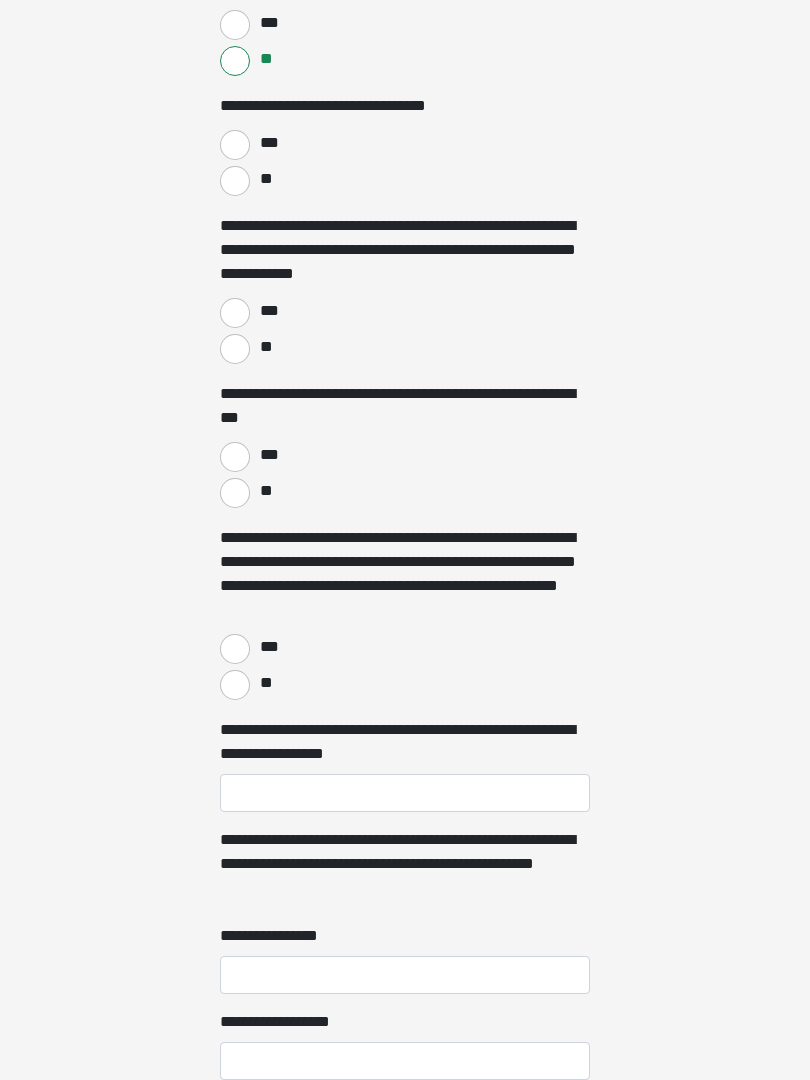 scroll, scrollTop: 2367, scrollLeft: 0, axis: vertical 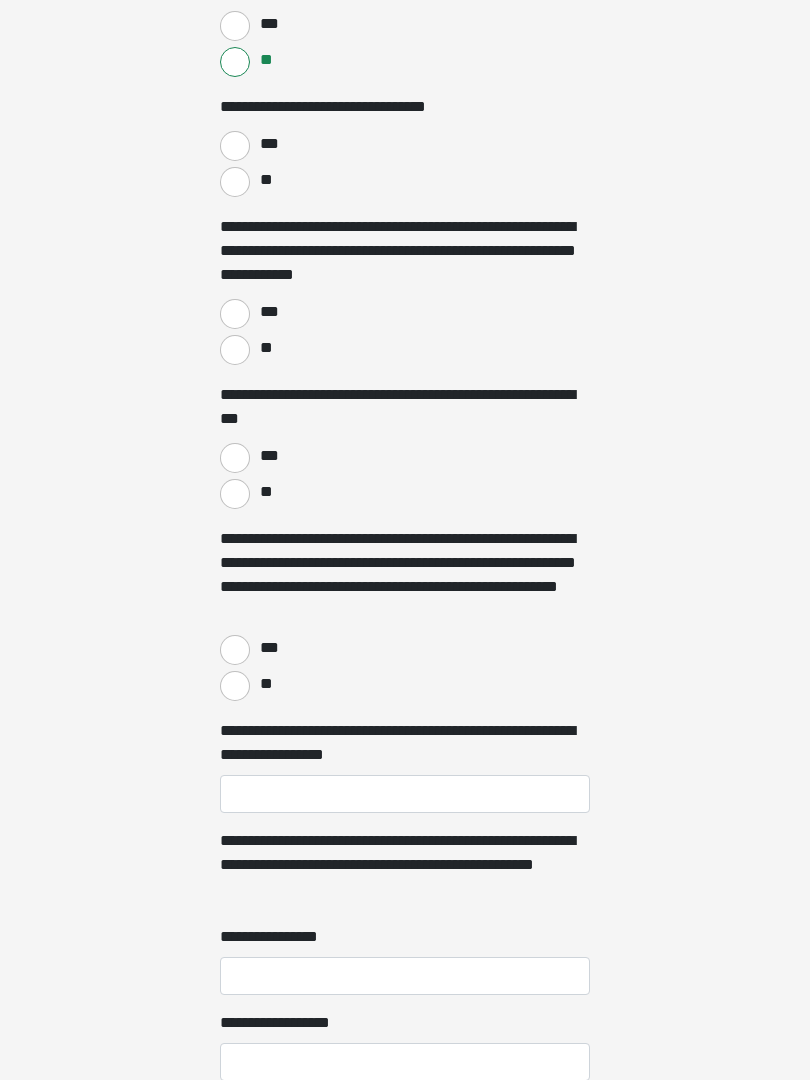 click on "**" at bounding box center (235, 350) 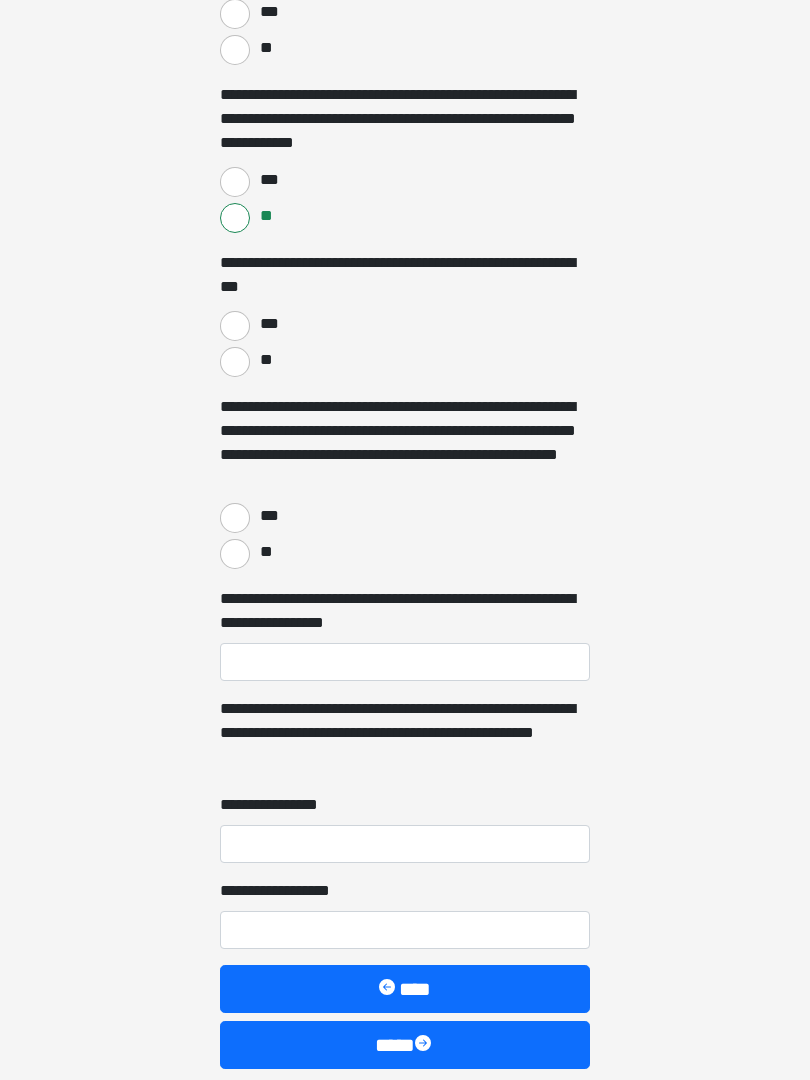 scroll, scrollTop: 2499, scrollLeft: 0, axis: vertical 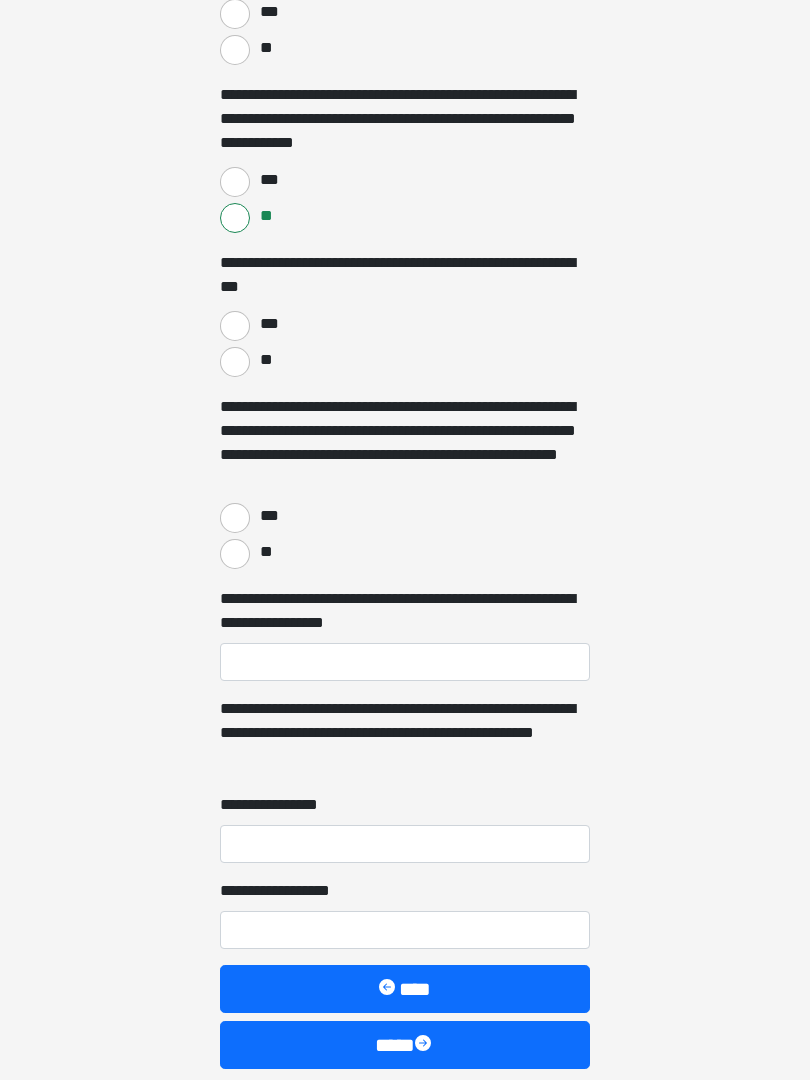 click on "**" at bounding box center [235, 362] 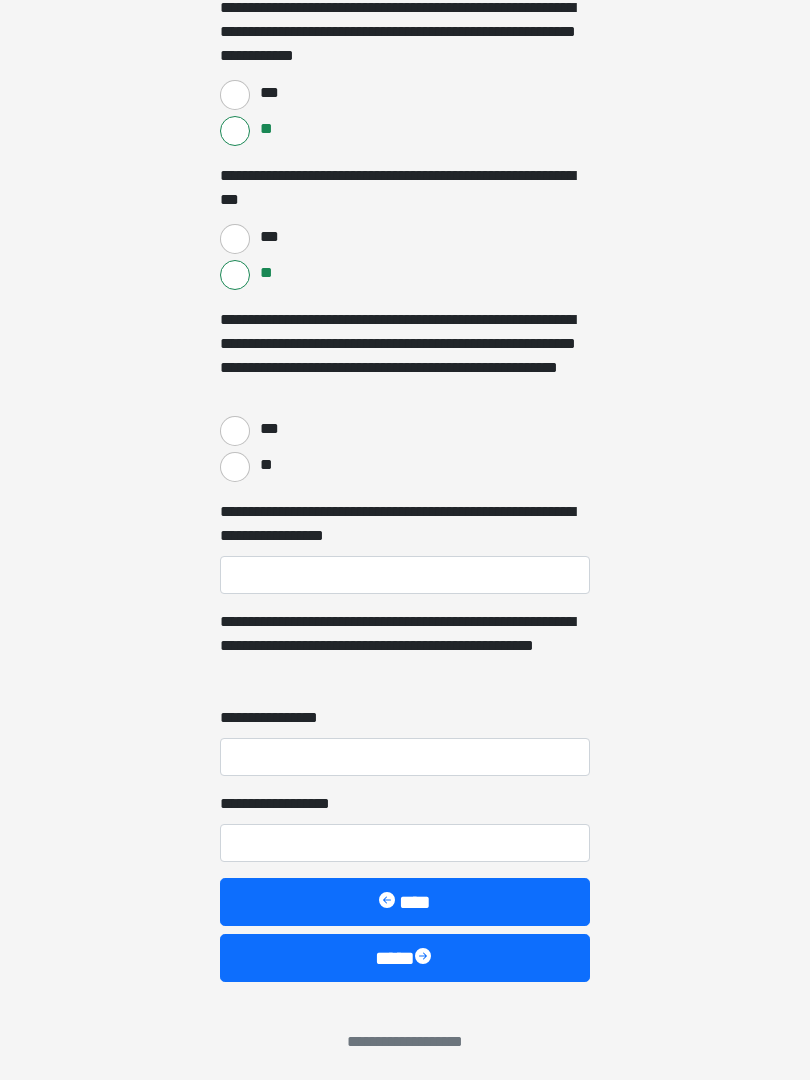 scroll, scrollTop: 2591, scrollLeft: 0, axis: vertical 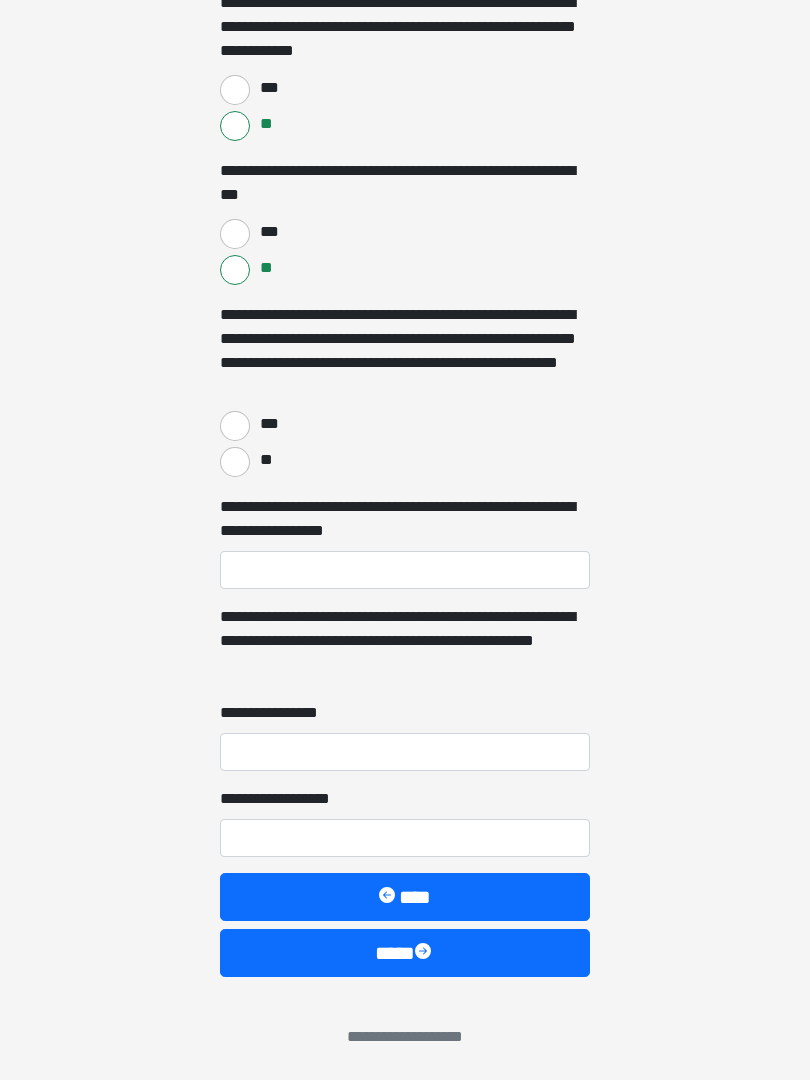 click on "**" at bounding box center [235, 462] 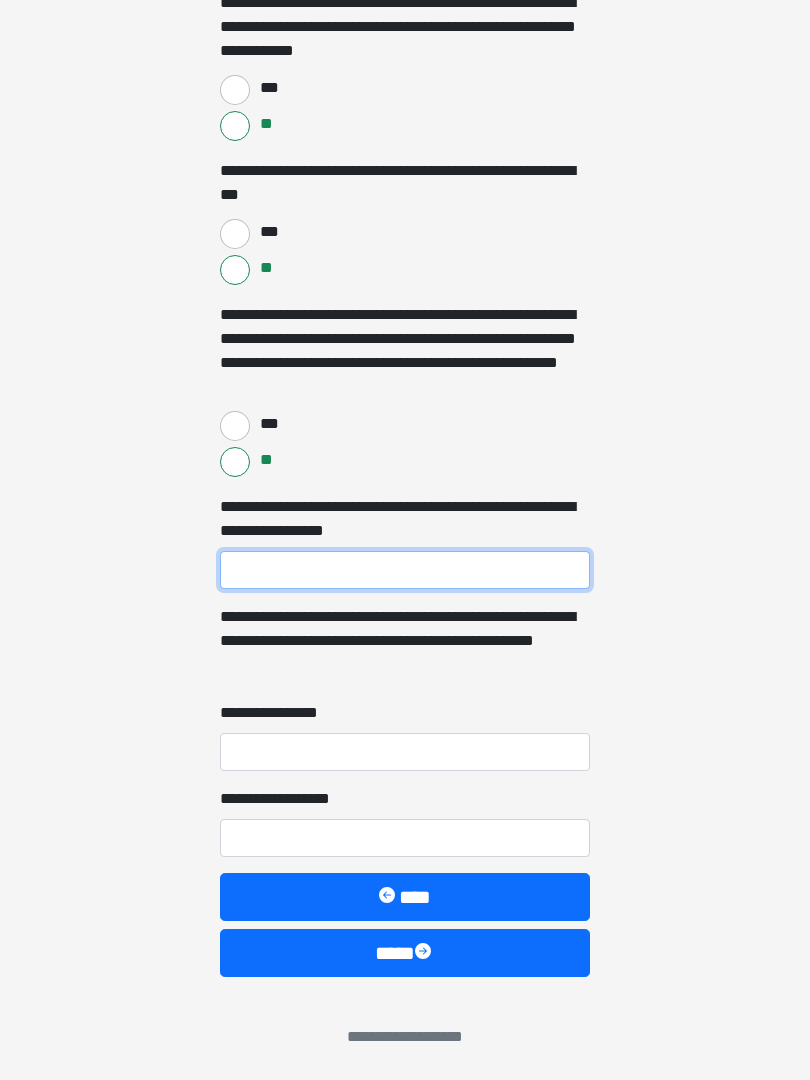 click on "**********" at bounding box center [405, 570] 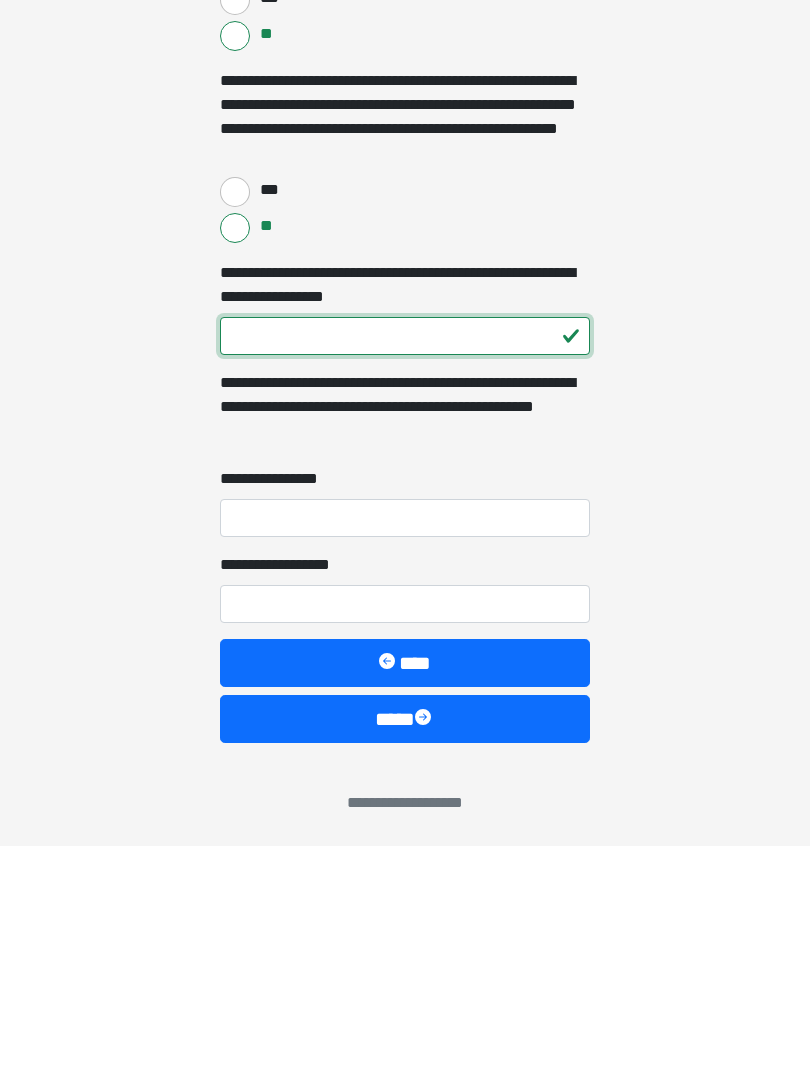 type on "***" 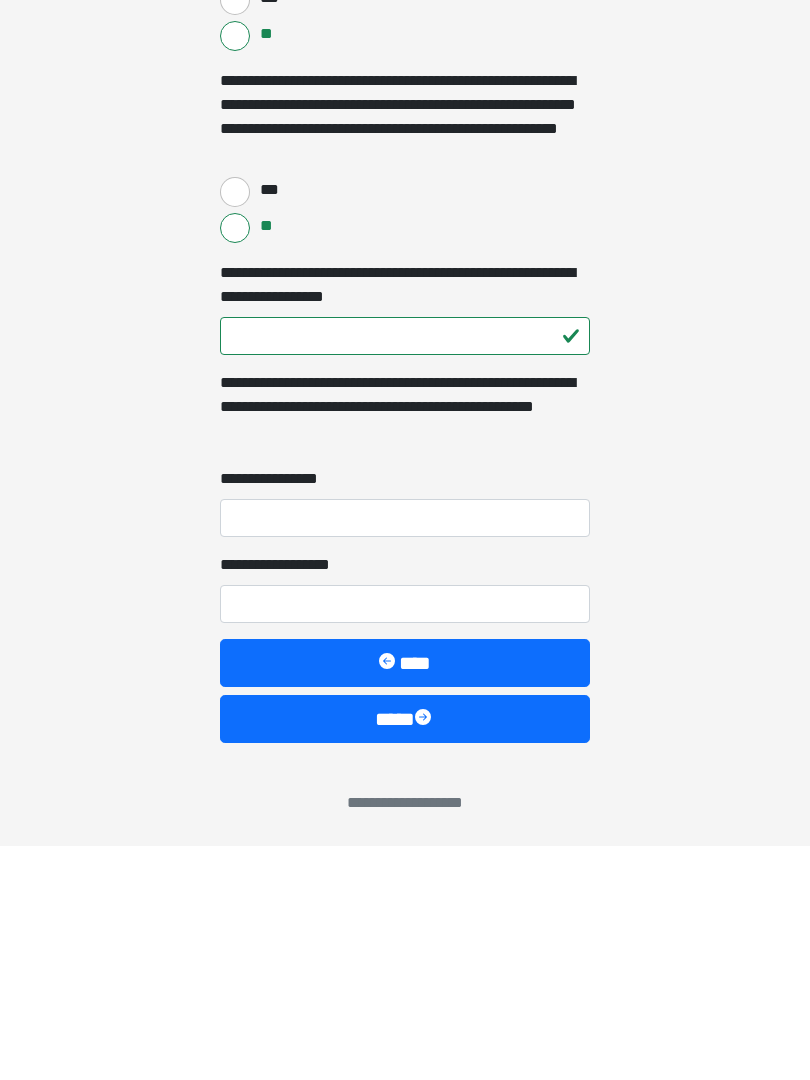 click on "**********" at bounding box center (405, 752) 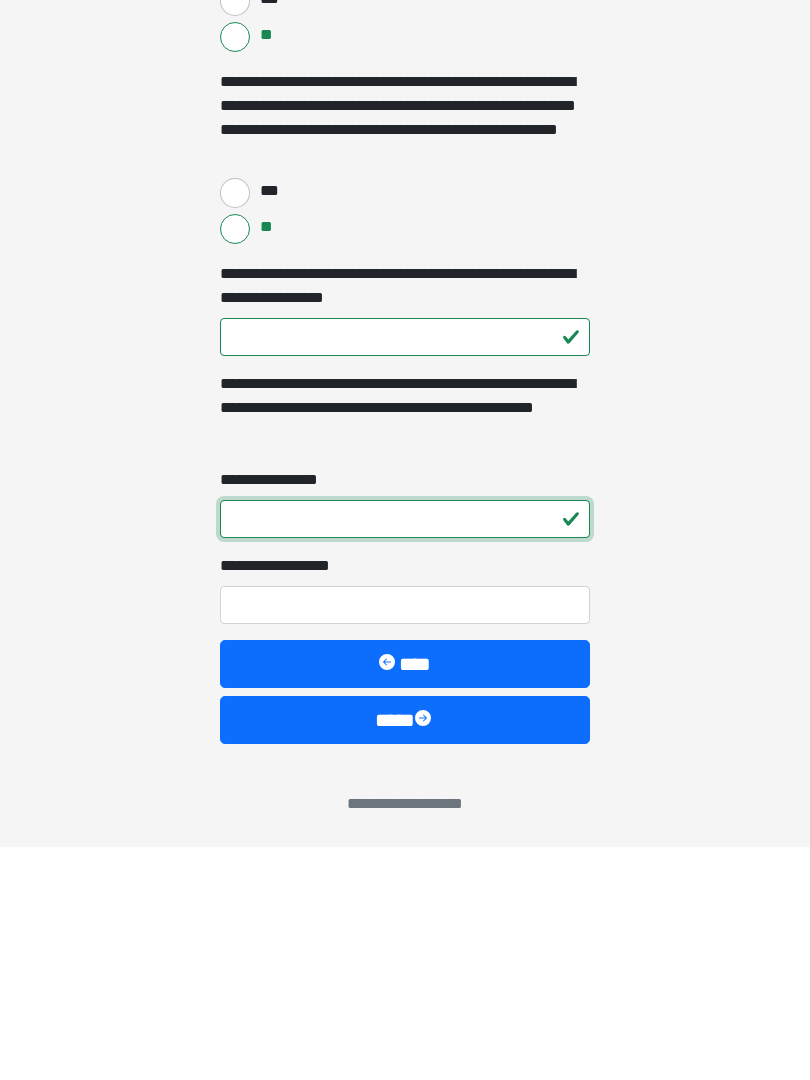type on "*" 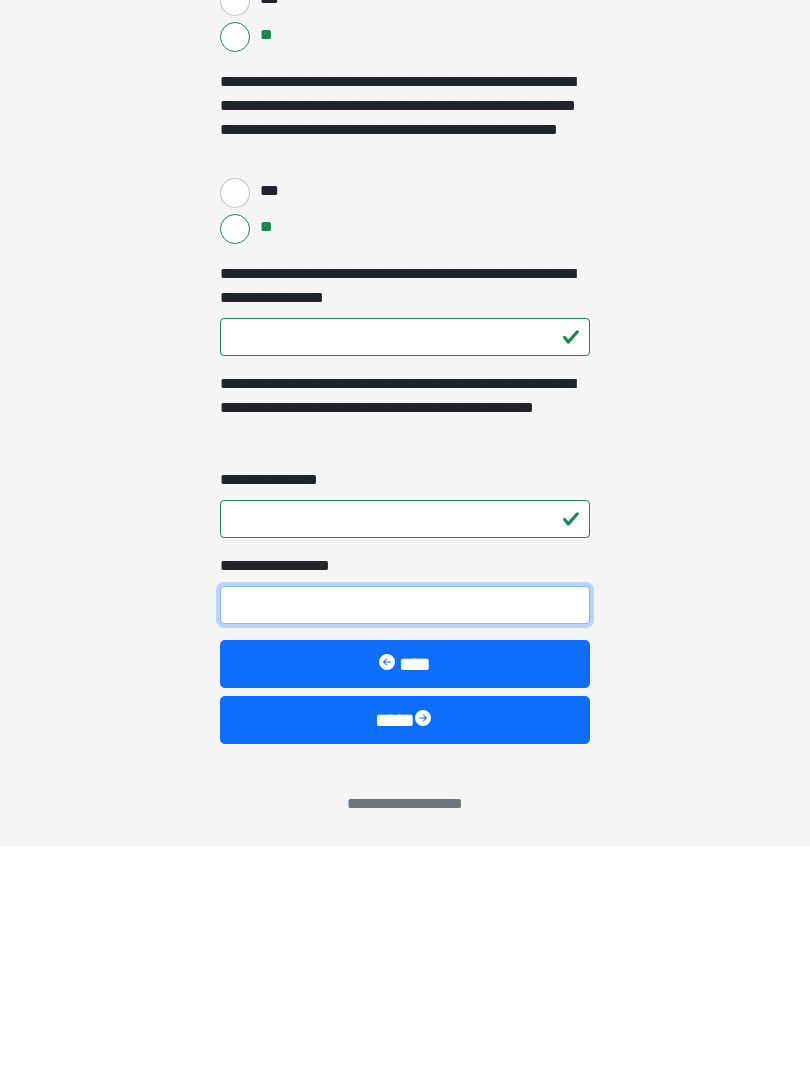 click on "**********" at bounding box center (405, 838) 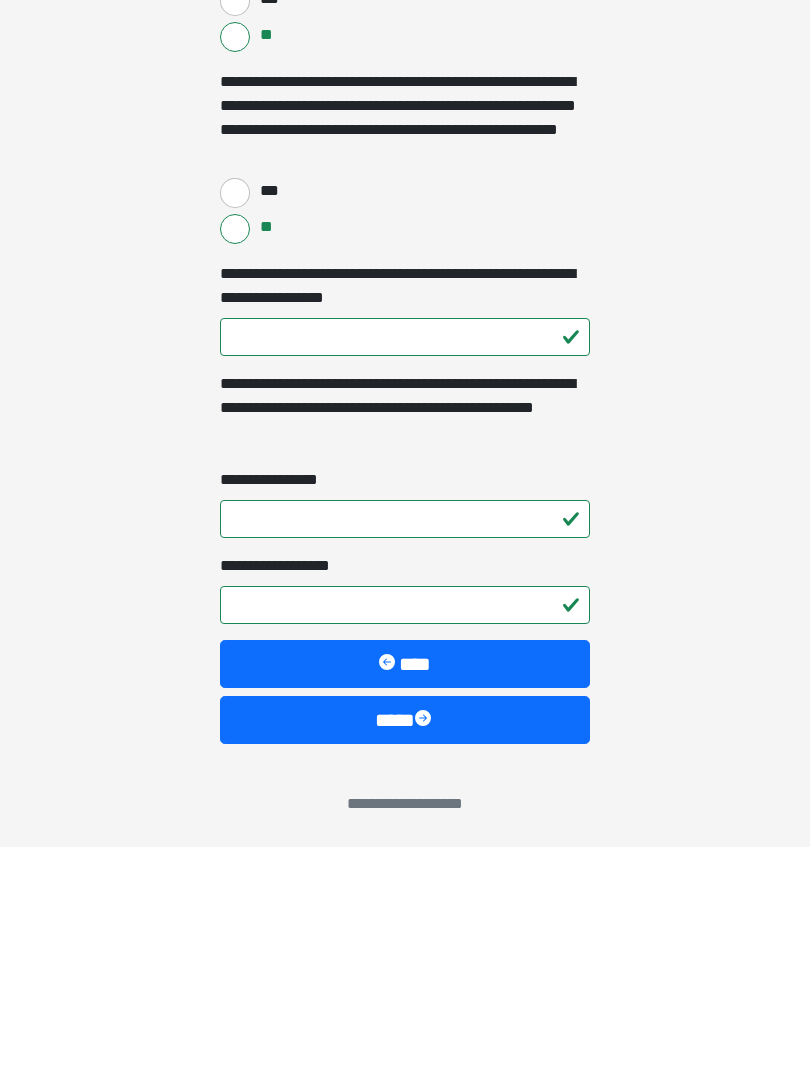 click at bounding box center (425, 953) 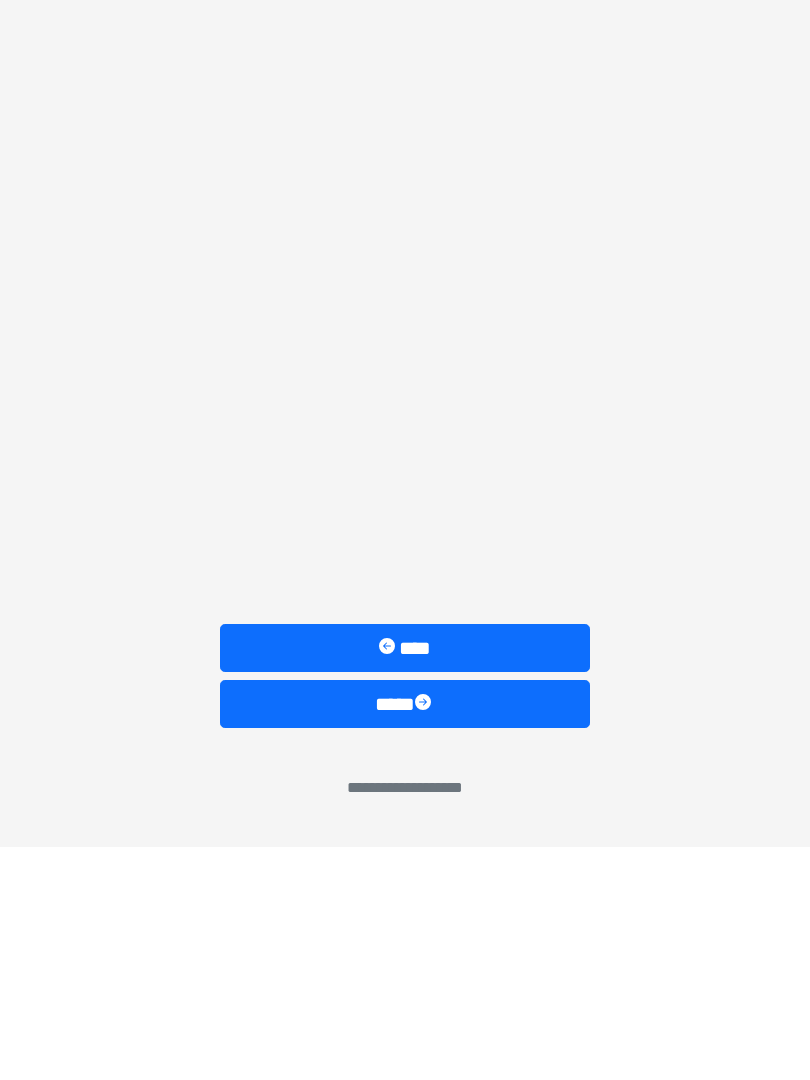 scroll, scrollTop: 0, scrollLeft: 0, axis: both 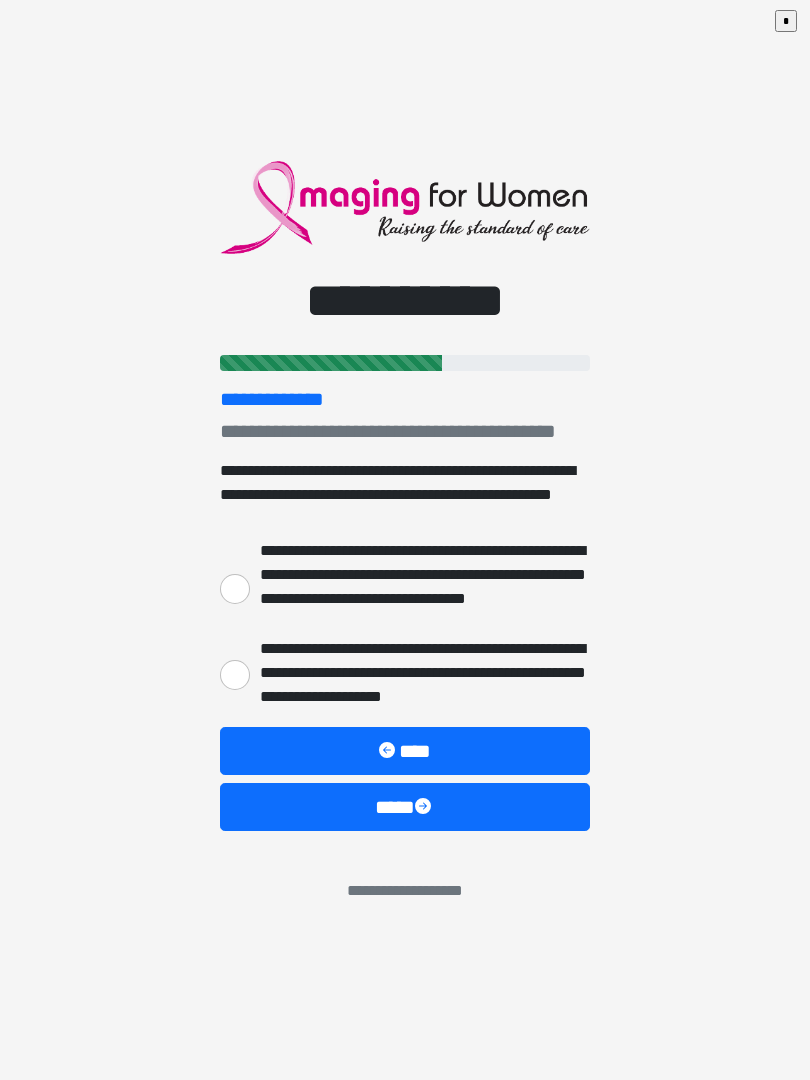 click on "**********" at bounding box center [235, 675] 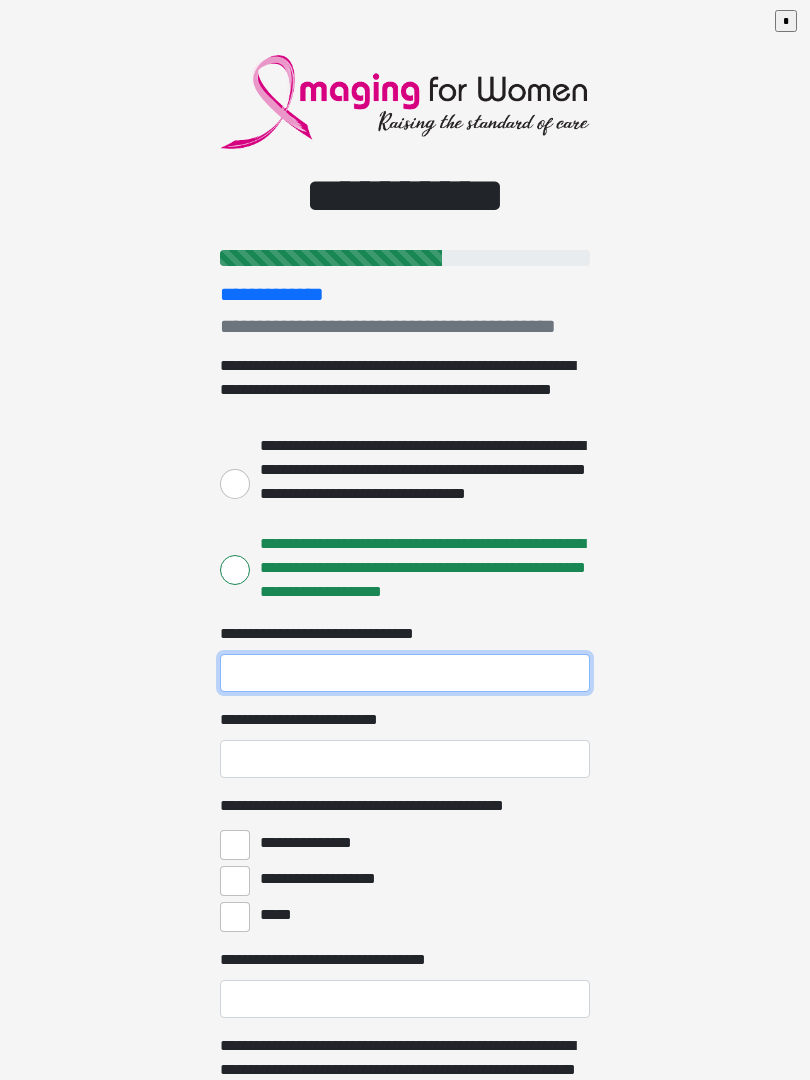 click on "**********" at bounding box center (405, 673) 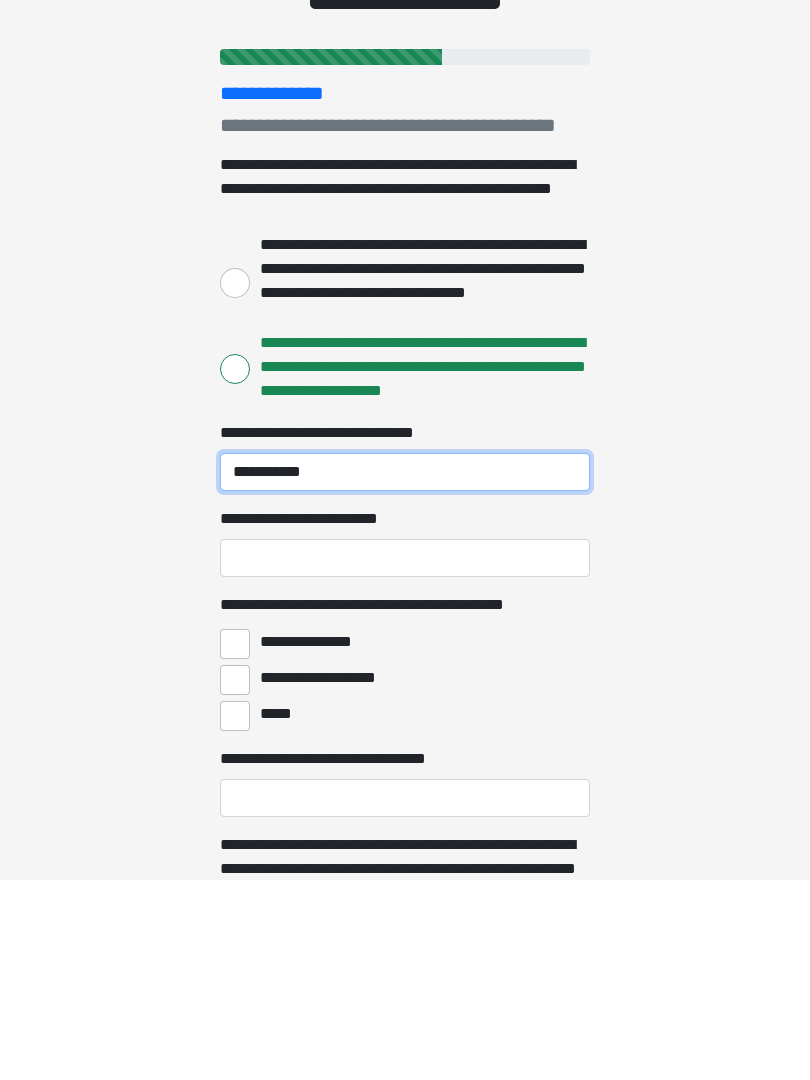 type on "**********" 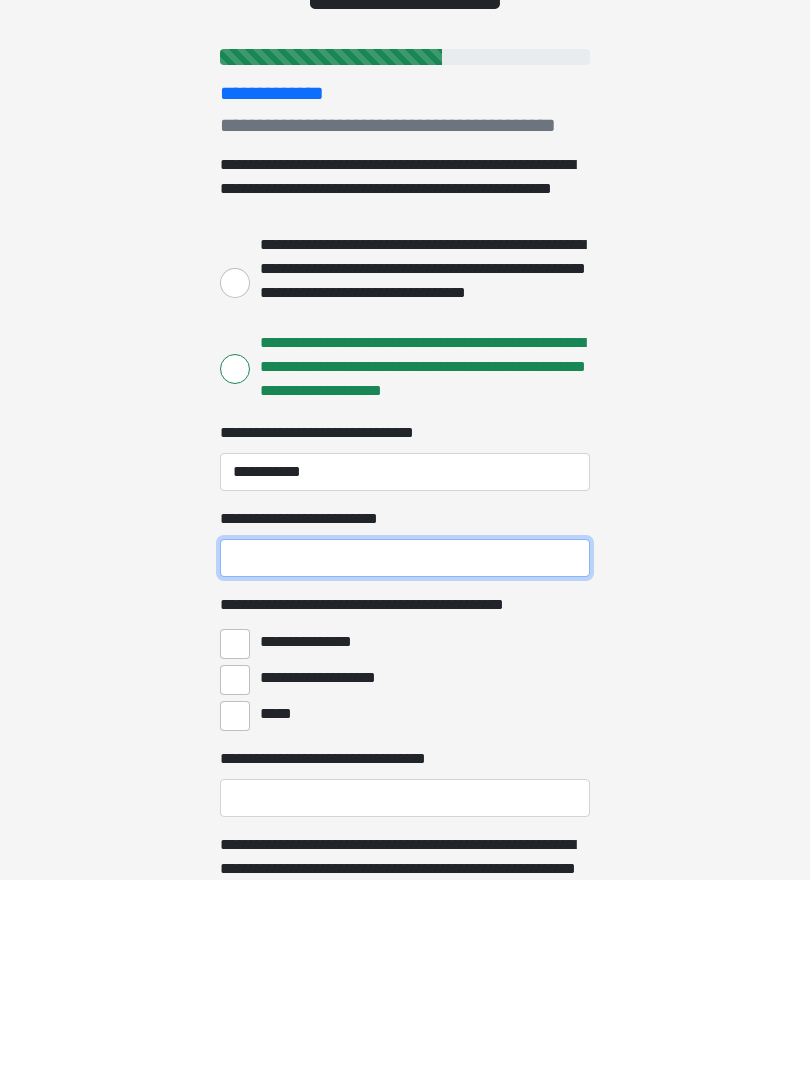 click on "**********" at bounding box center [405, 759] 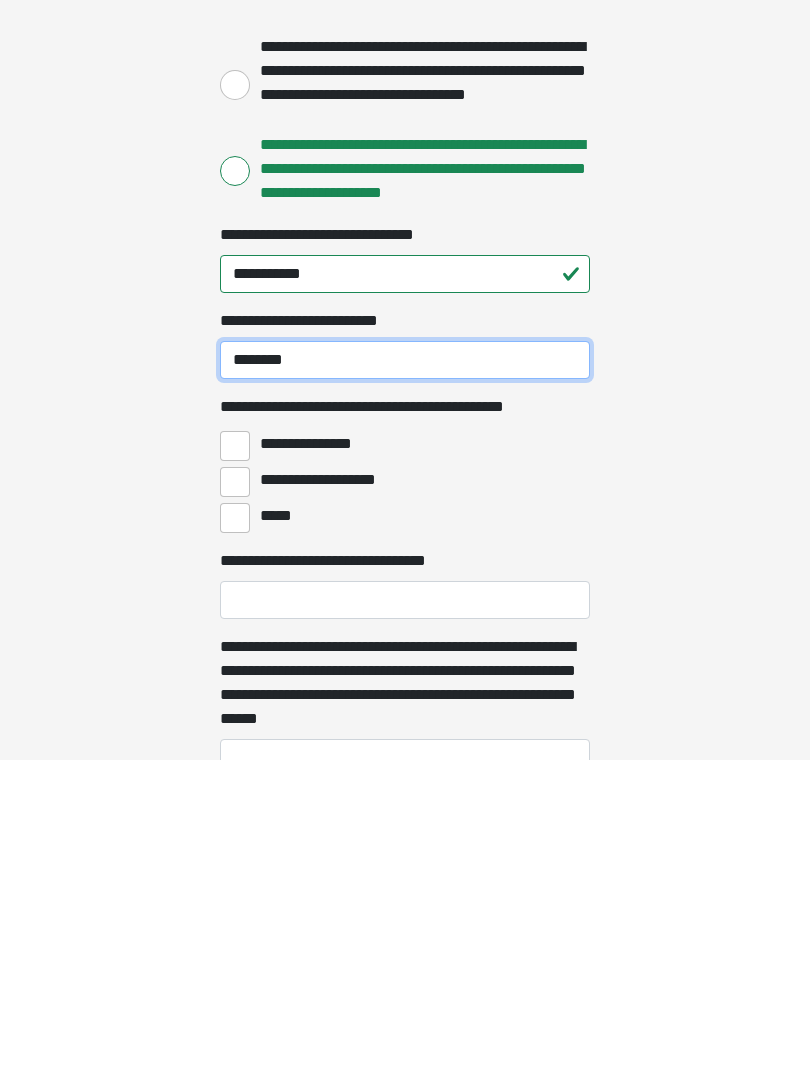 scroll, scrollTop: 96, scrollLeft: 0, axis: vertical 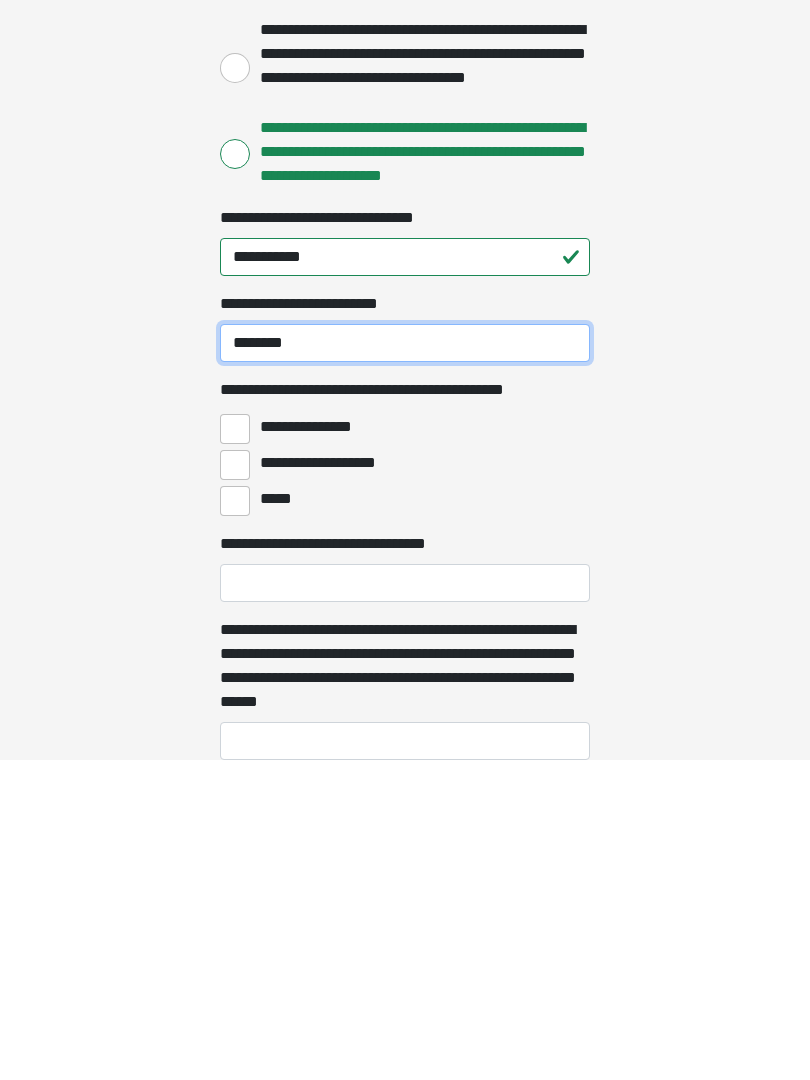 type on "********" 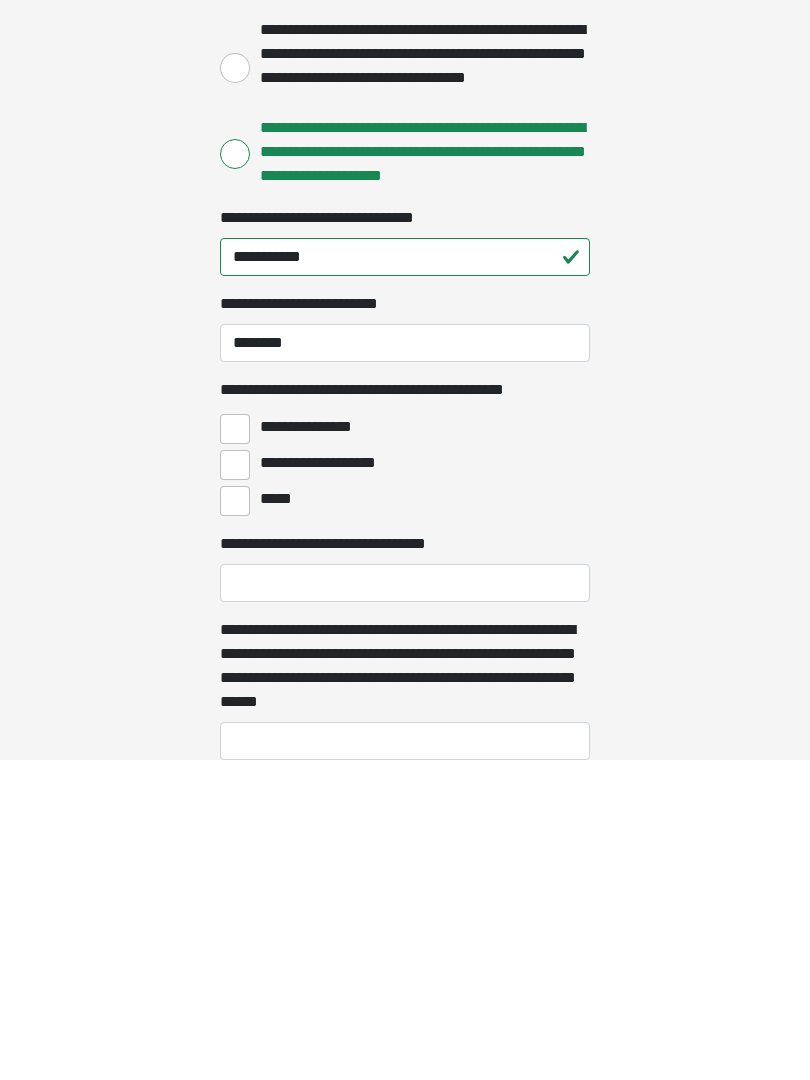 click on "**********" at bounding box center (235, 749) 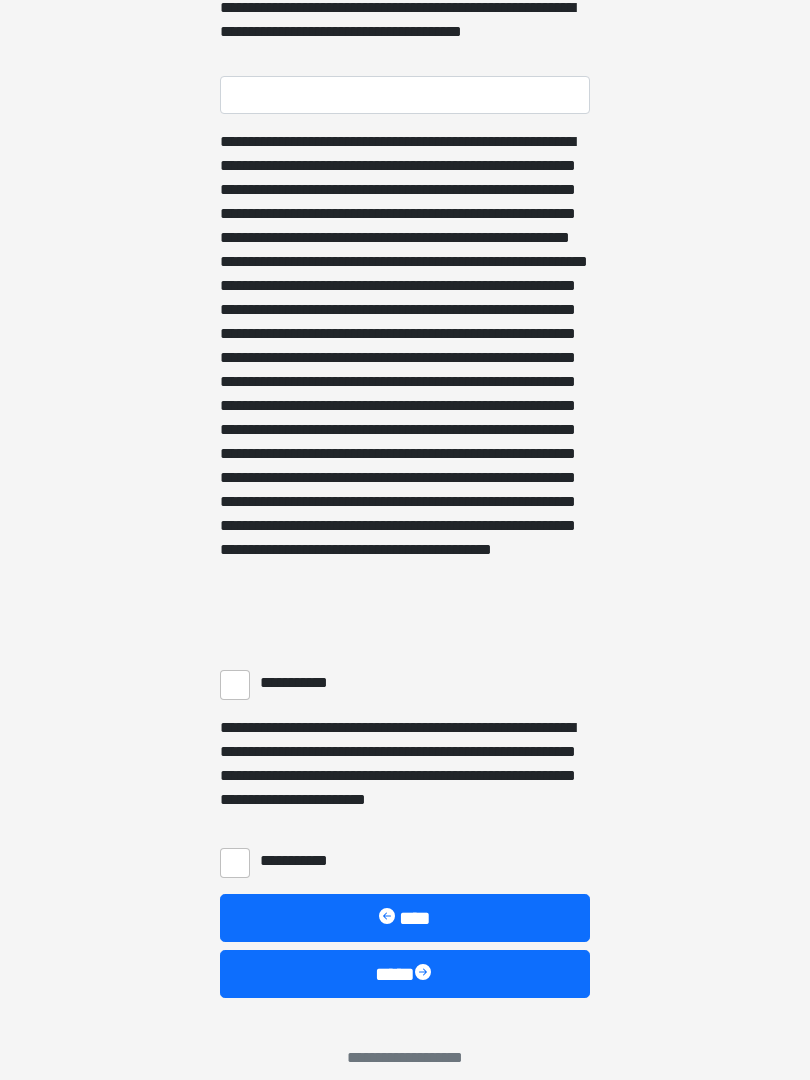 scroll, scrollTop: 1217, scrollLeft: 0, axis: vertical 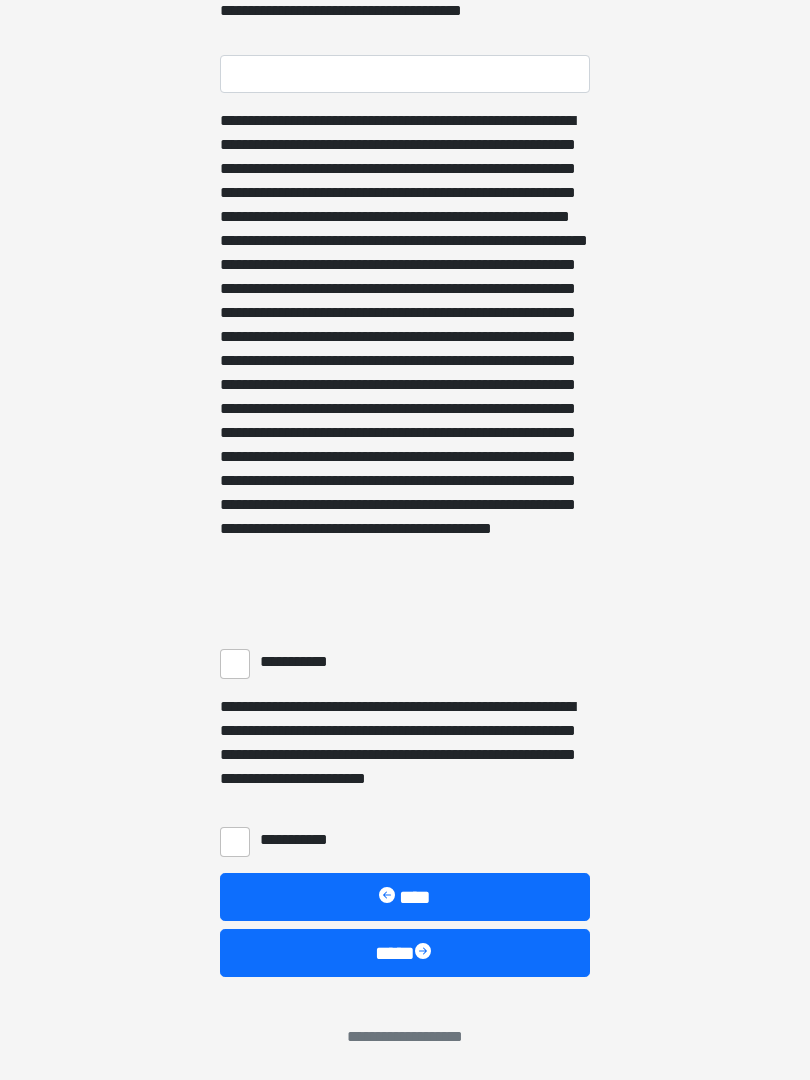 click on "**********" at bounding box center (235, 664) 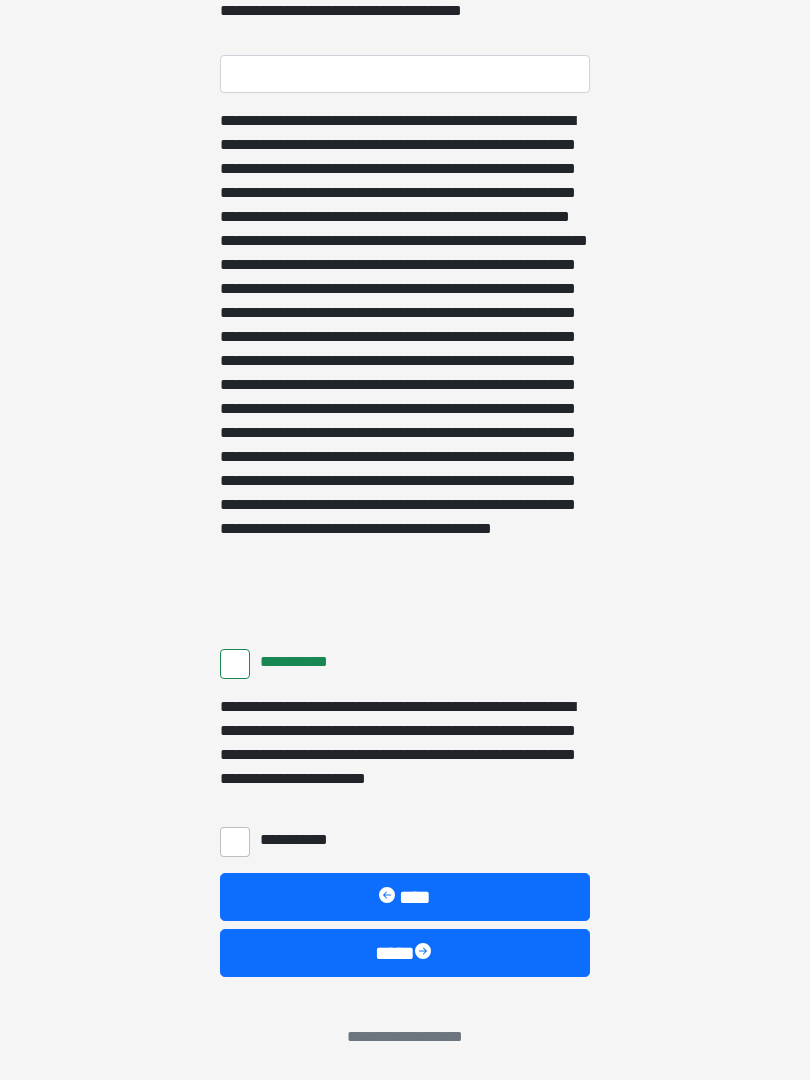 click on "**********" at bounding box center [235, 842] 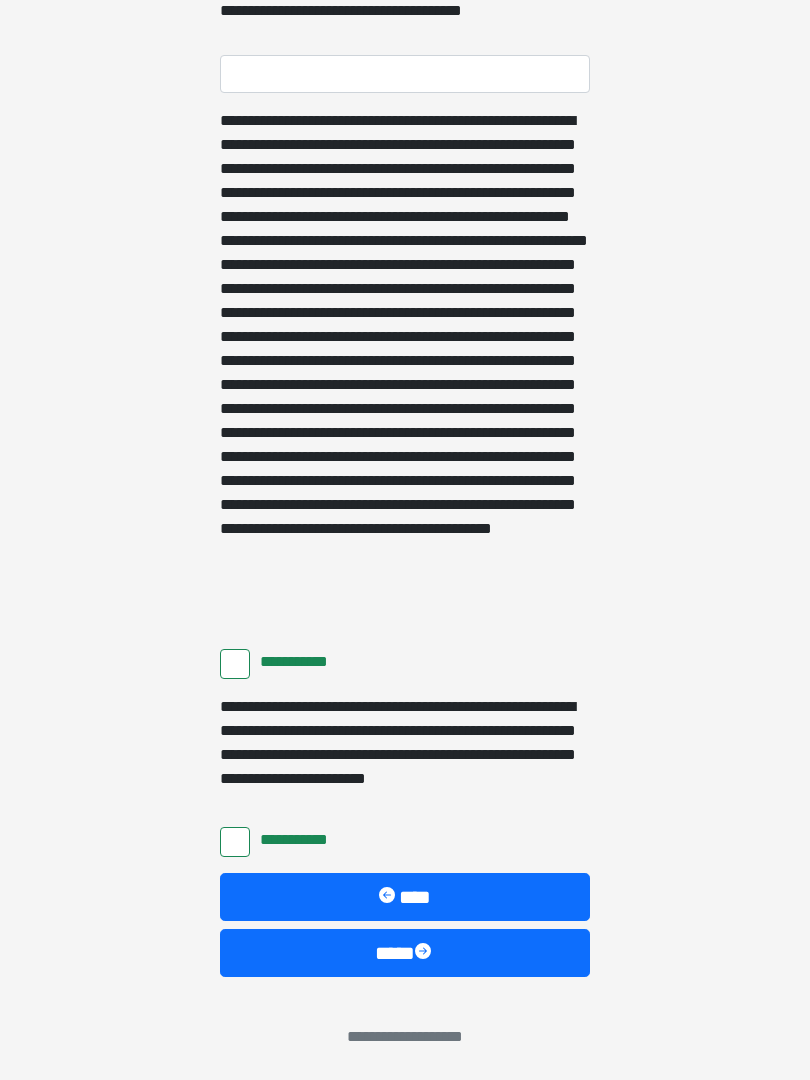 click at bounding box center [425, 953] 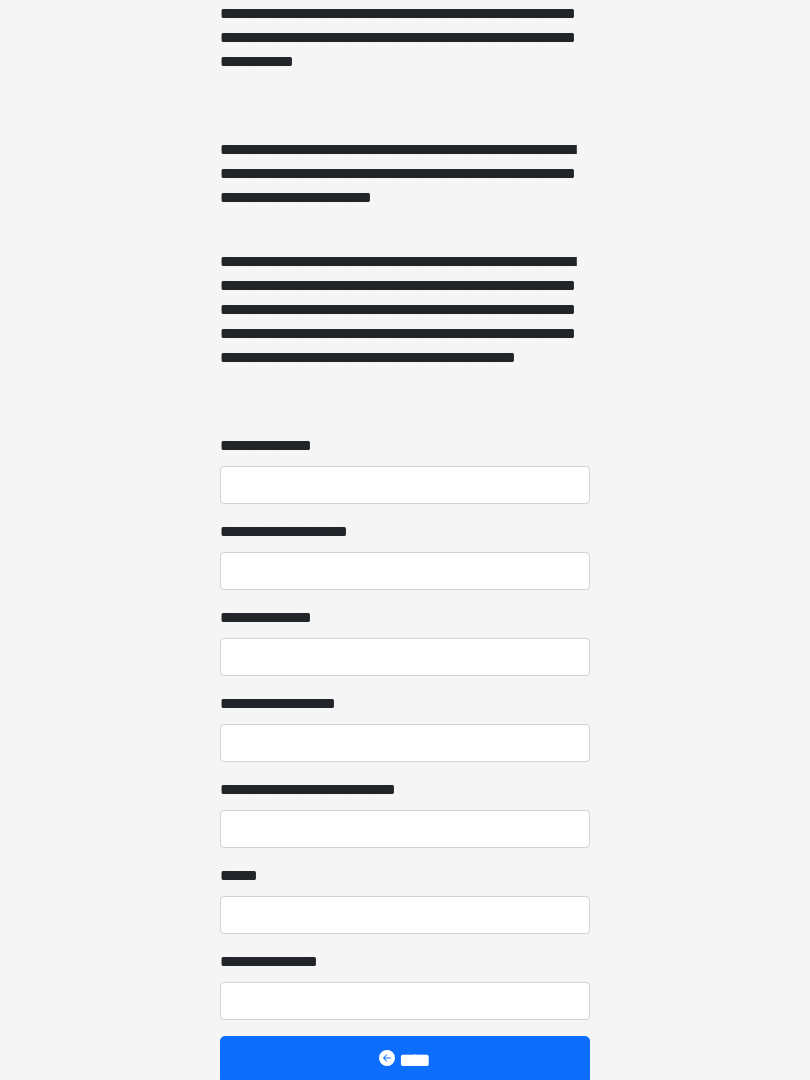 scroll, scrollTop: 1304, scrollLeft: 0, axis: vertical 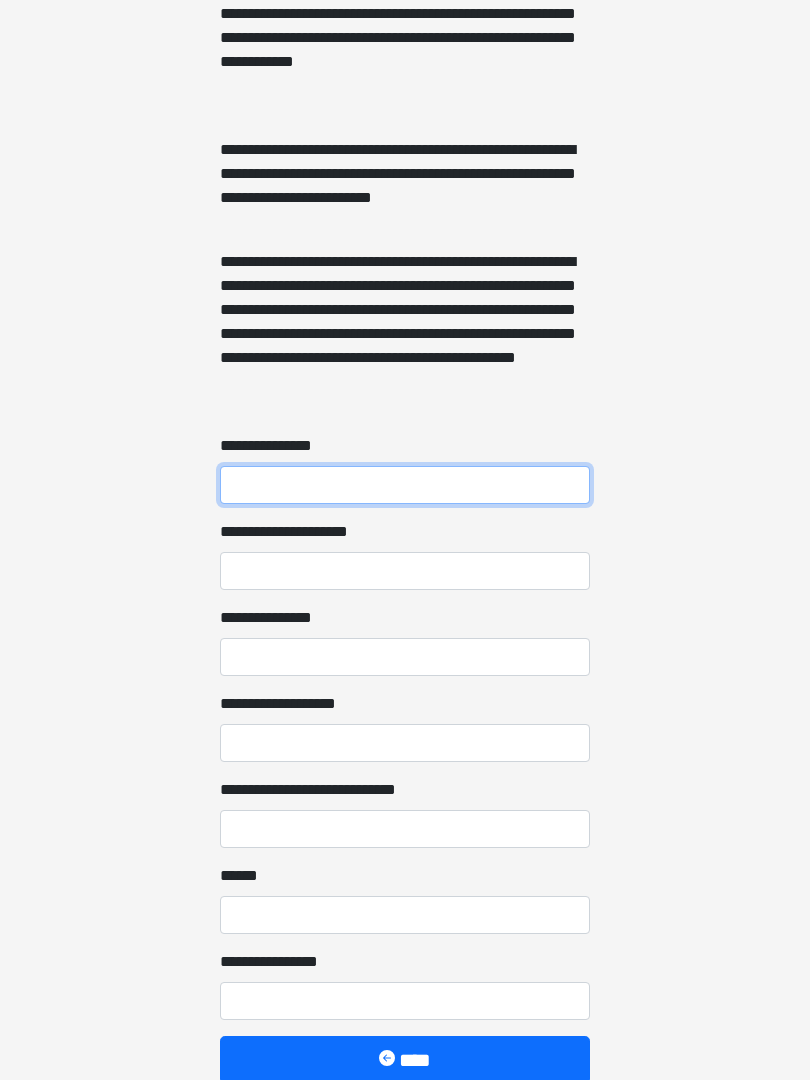 click on "**********" at bounding box center [405, 485] 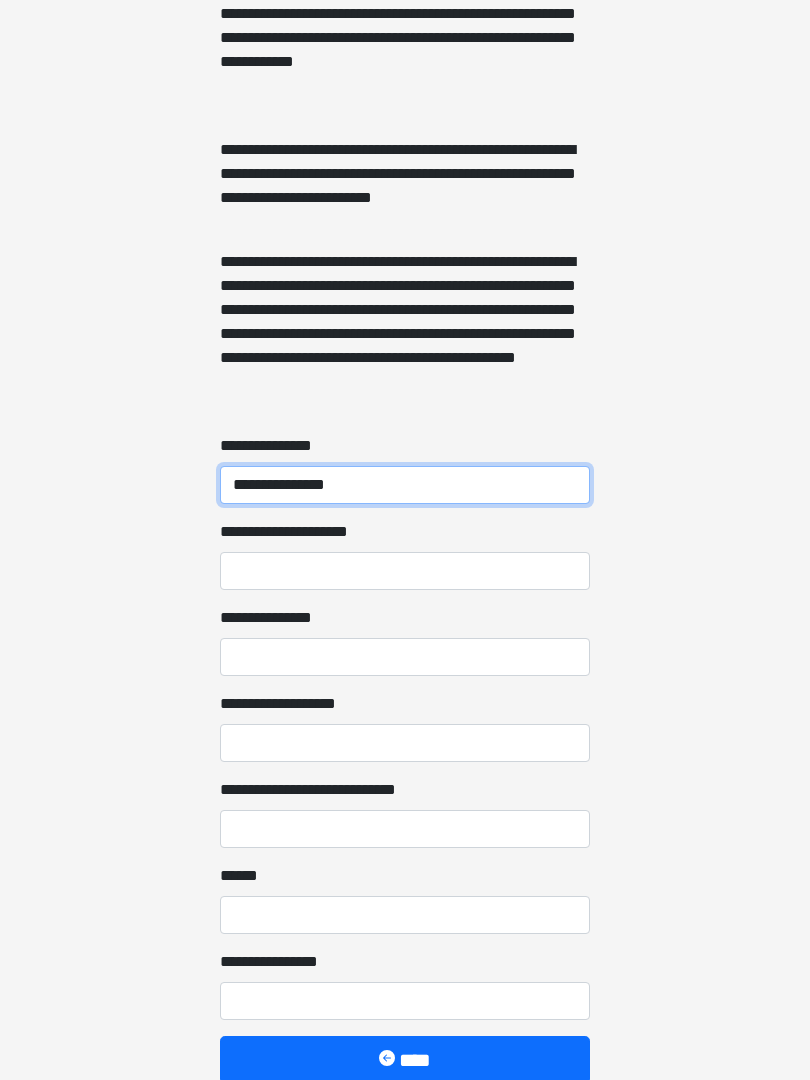 type on "**********" 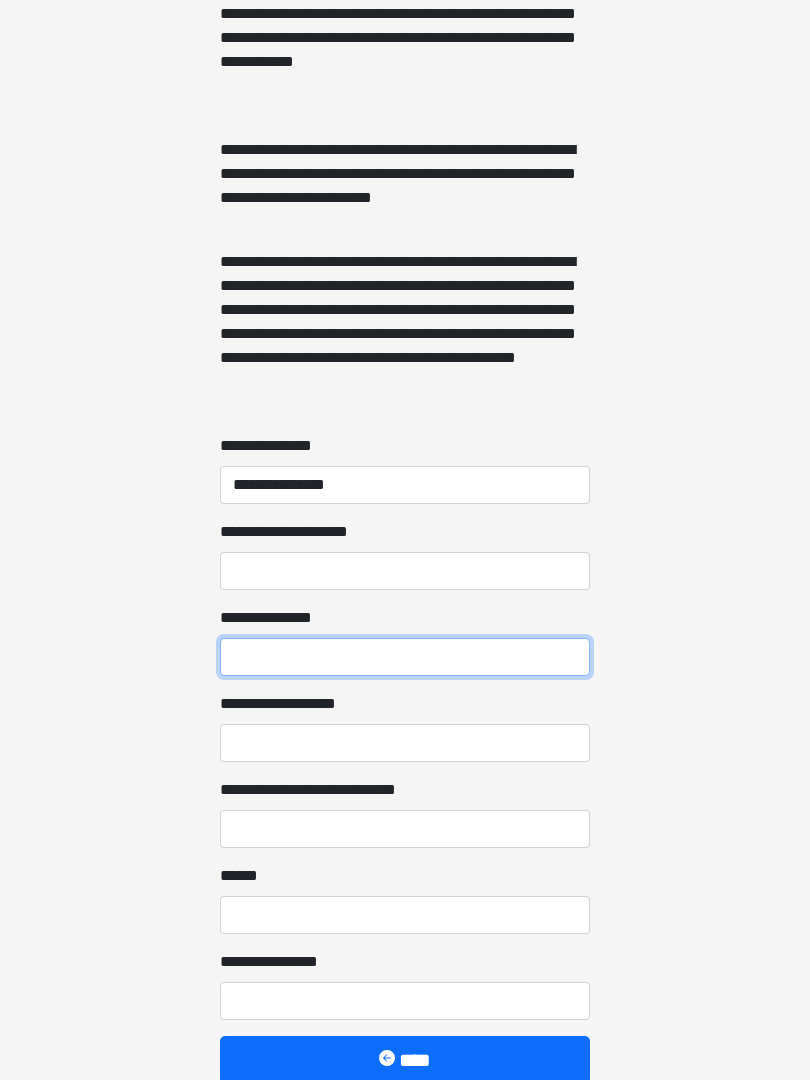 click on "**********" at bounding box center [405, 657] 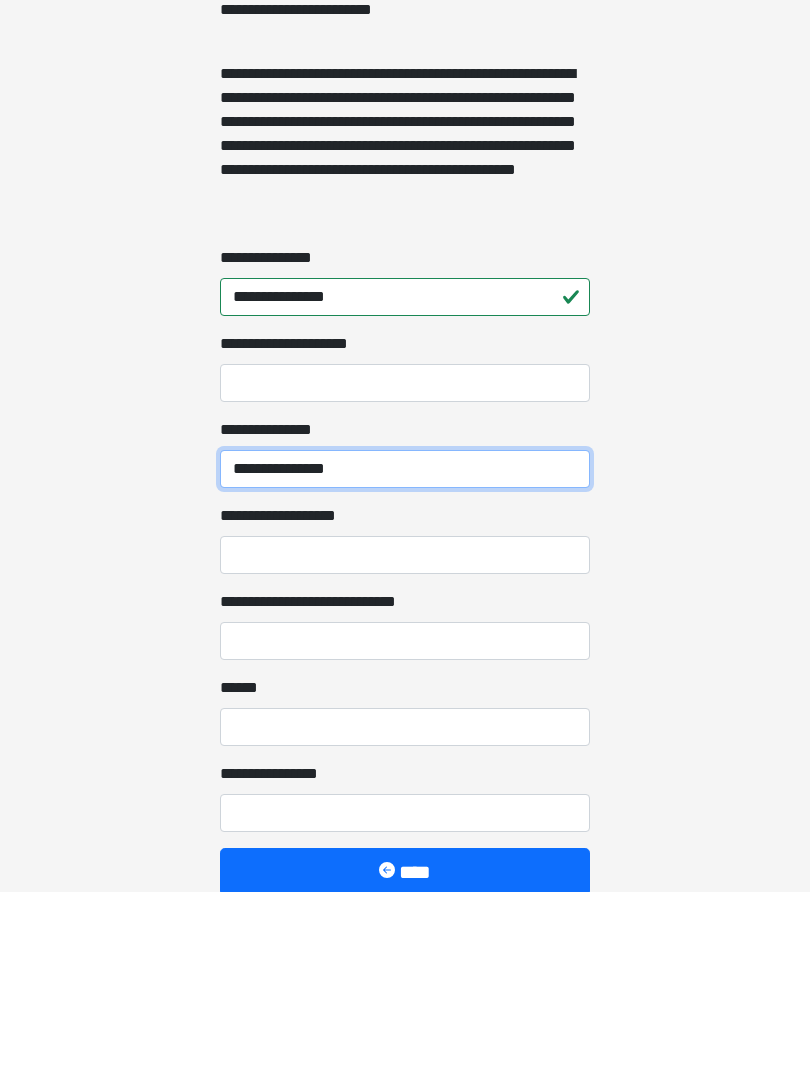type on "**********" 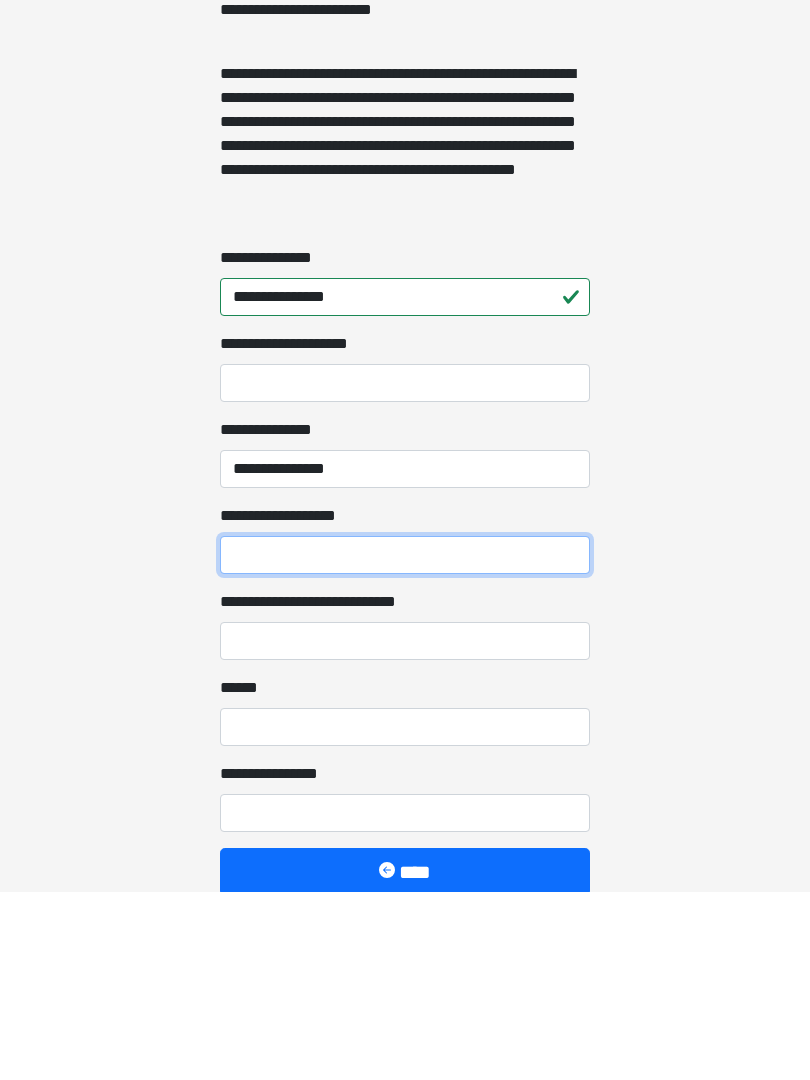 click on "**********" at bounding box center [405, 743] 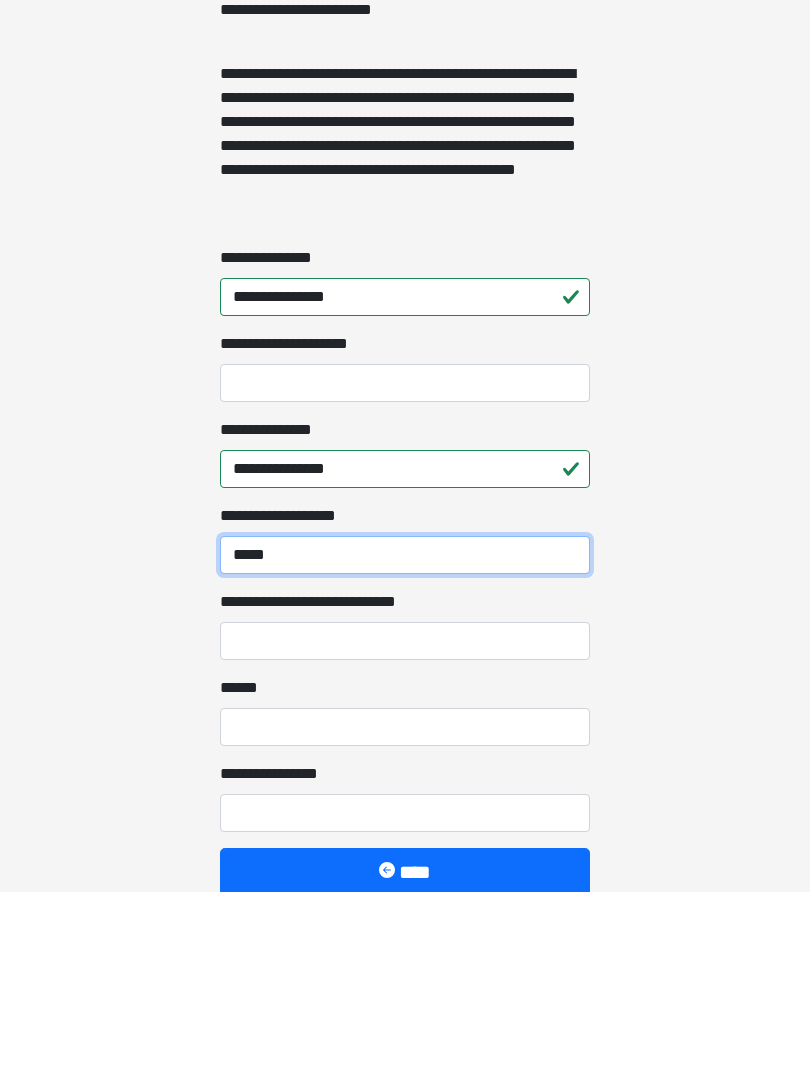 type on "*****" 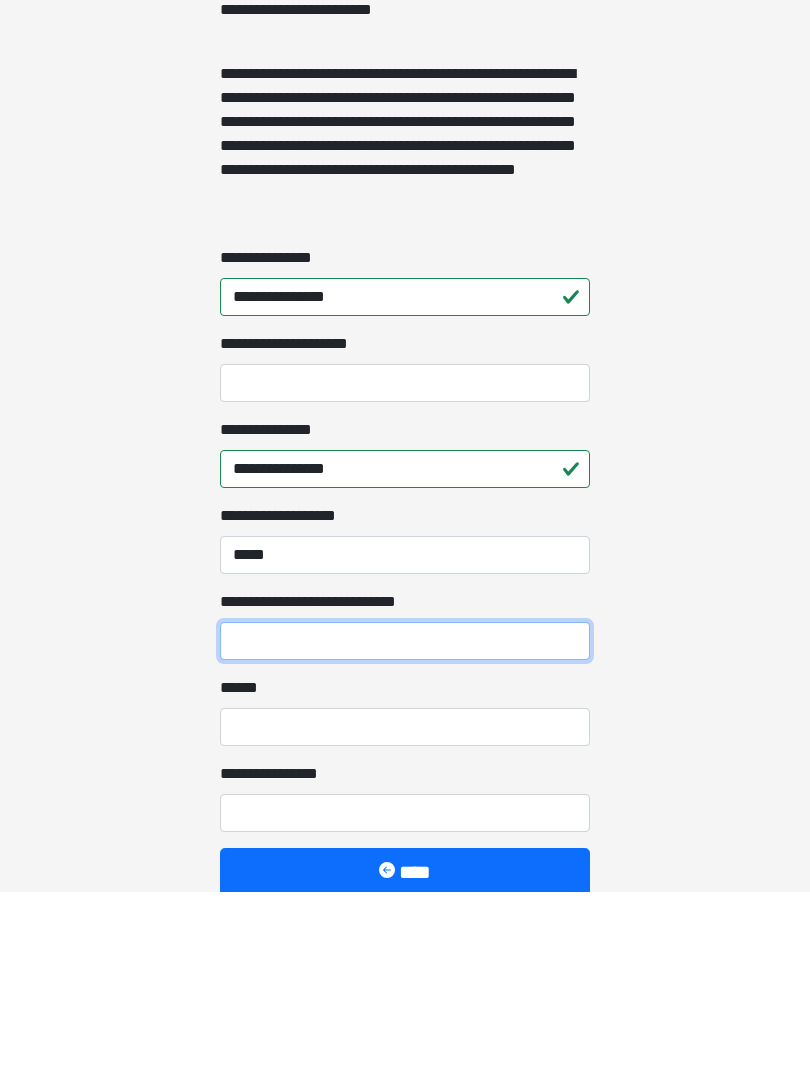 click on "**********" at bounding box center (405, 829) 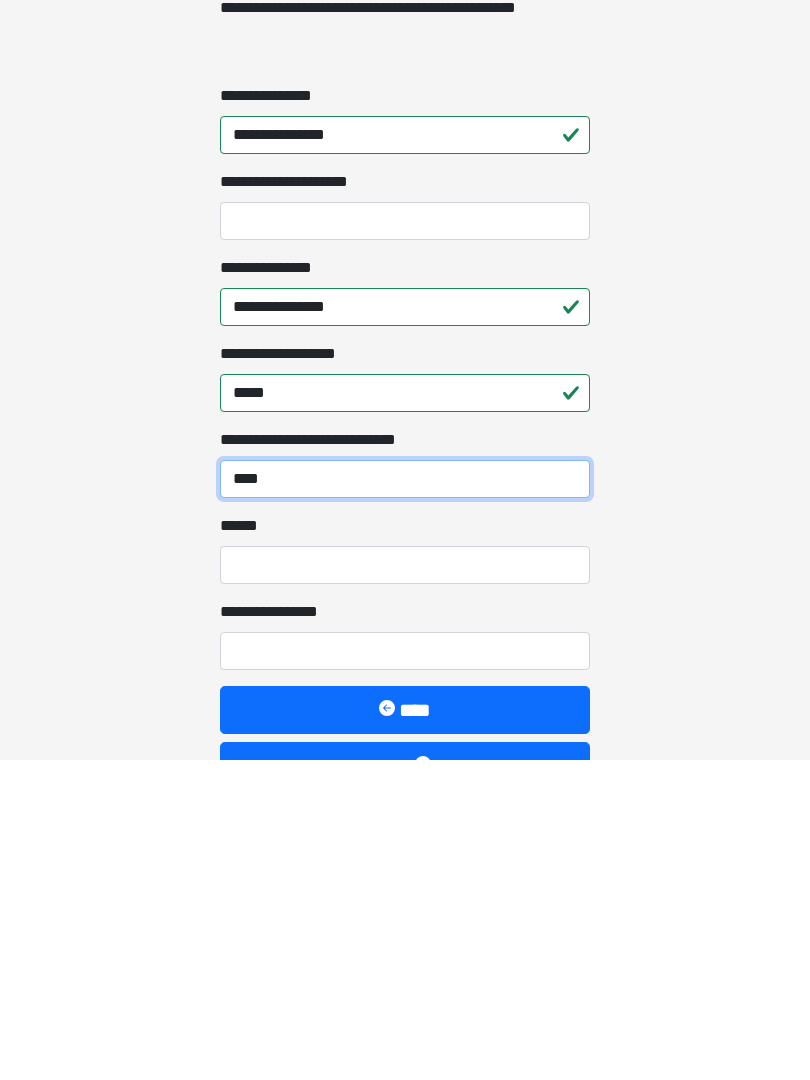 scroll, scrollTop: 1352, scrollLeft: 0, axis: vertical 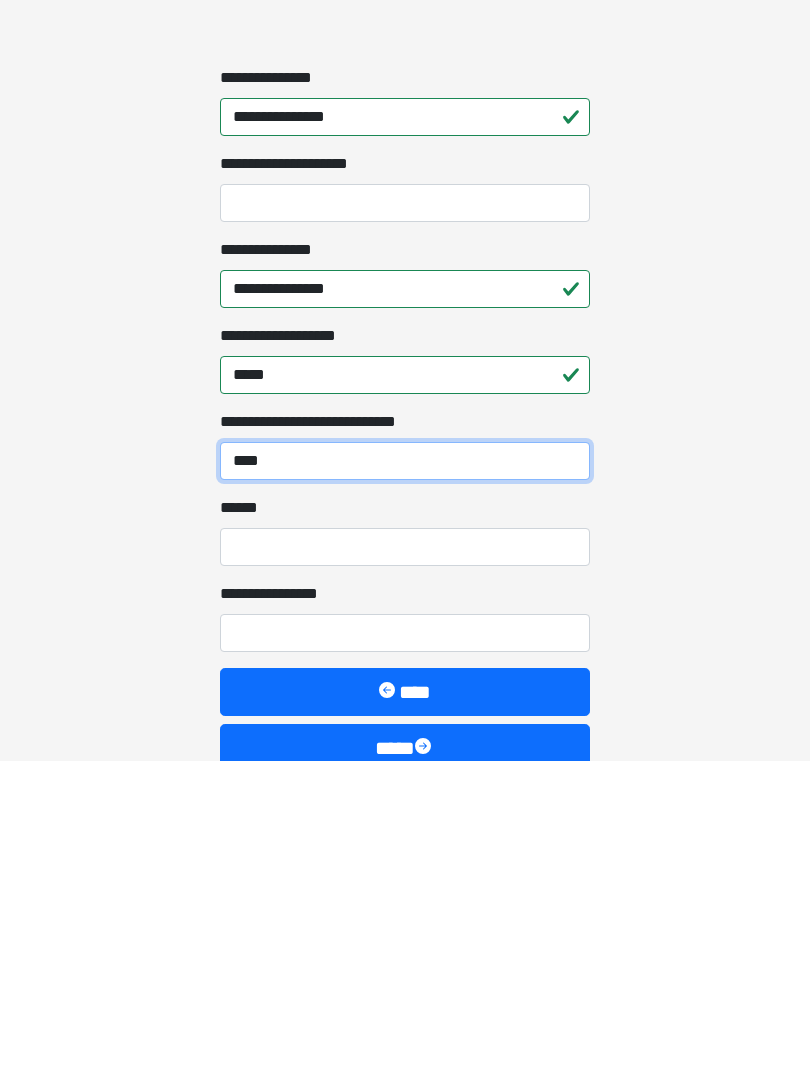 type on "****" 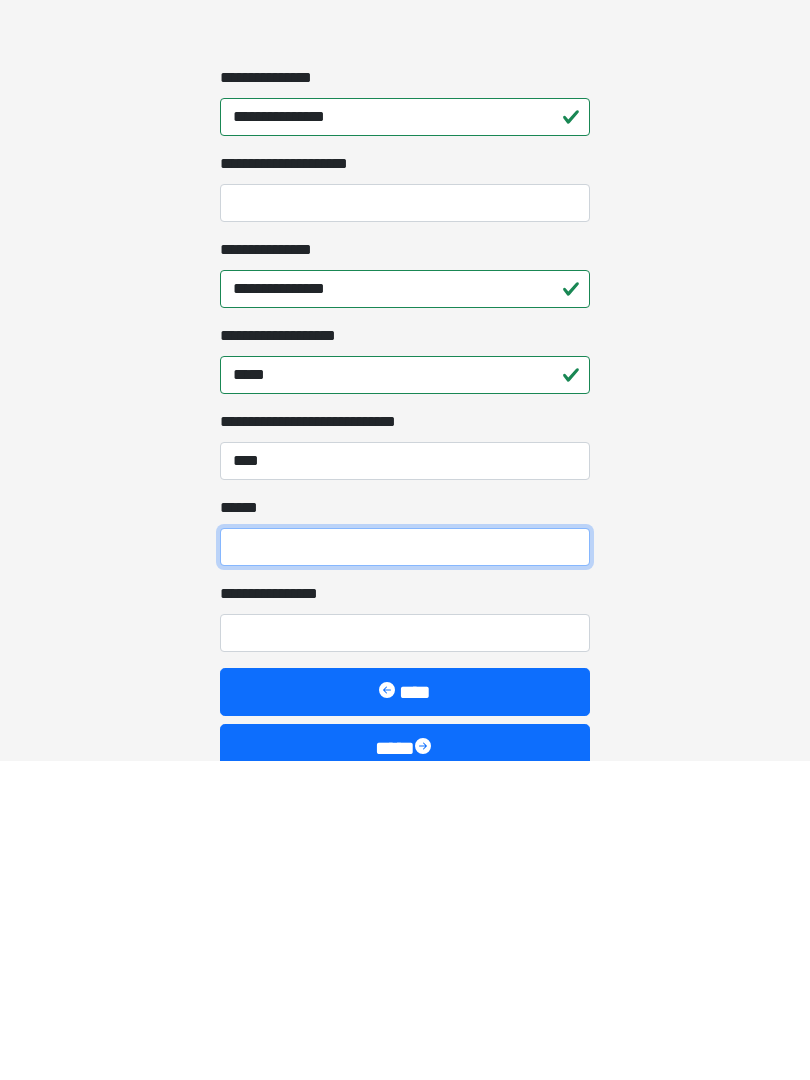 click on "**** *" at bounding box center [405, 867] 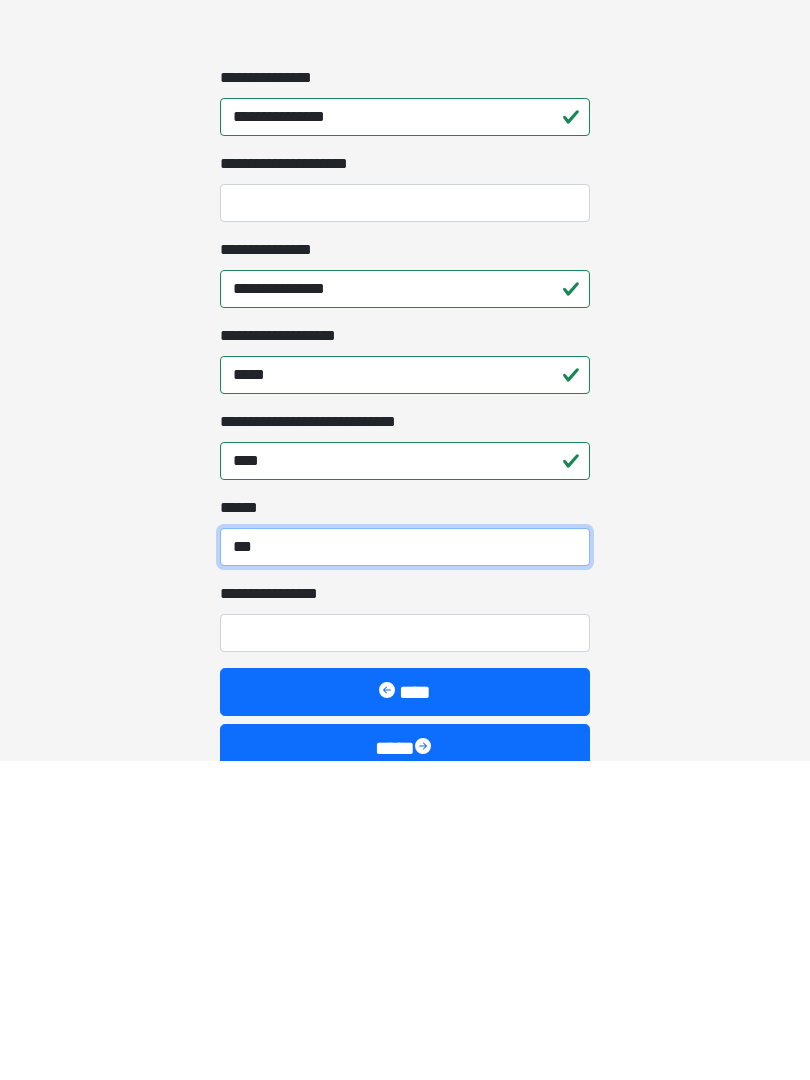 type on "***" 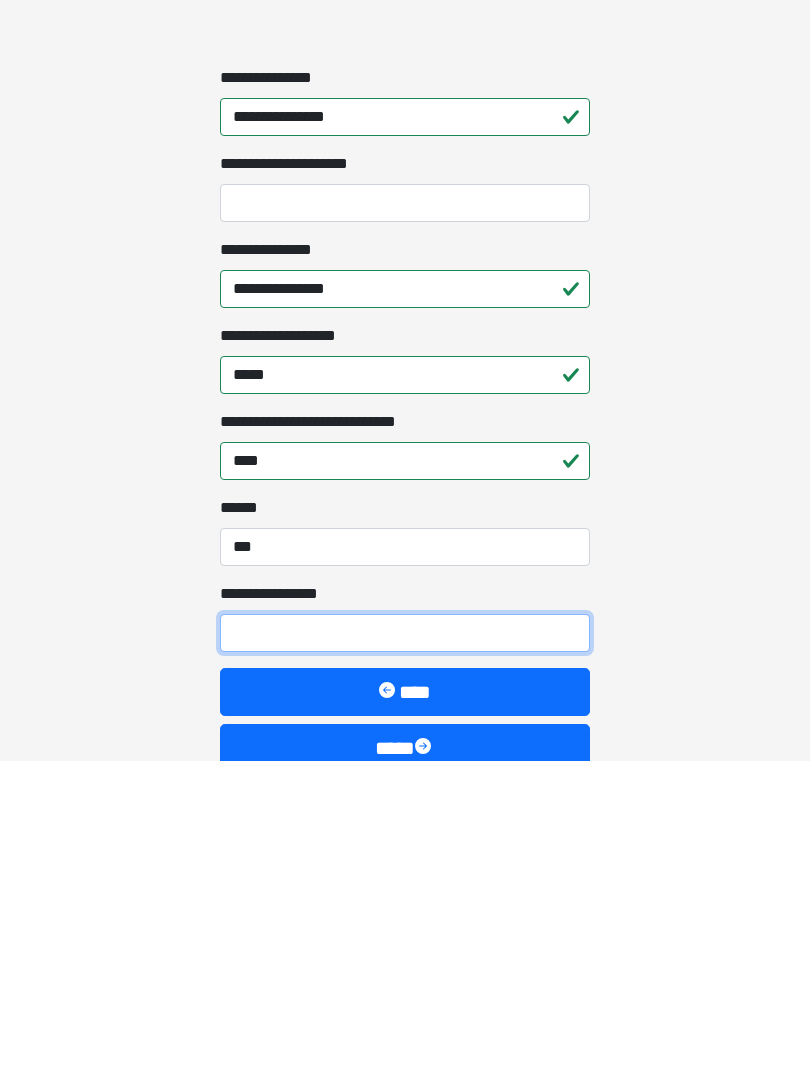 click on "**********" at bounding box center [405, 953] 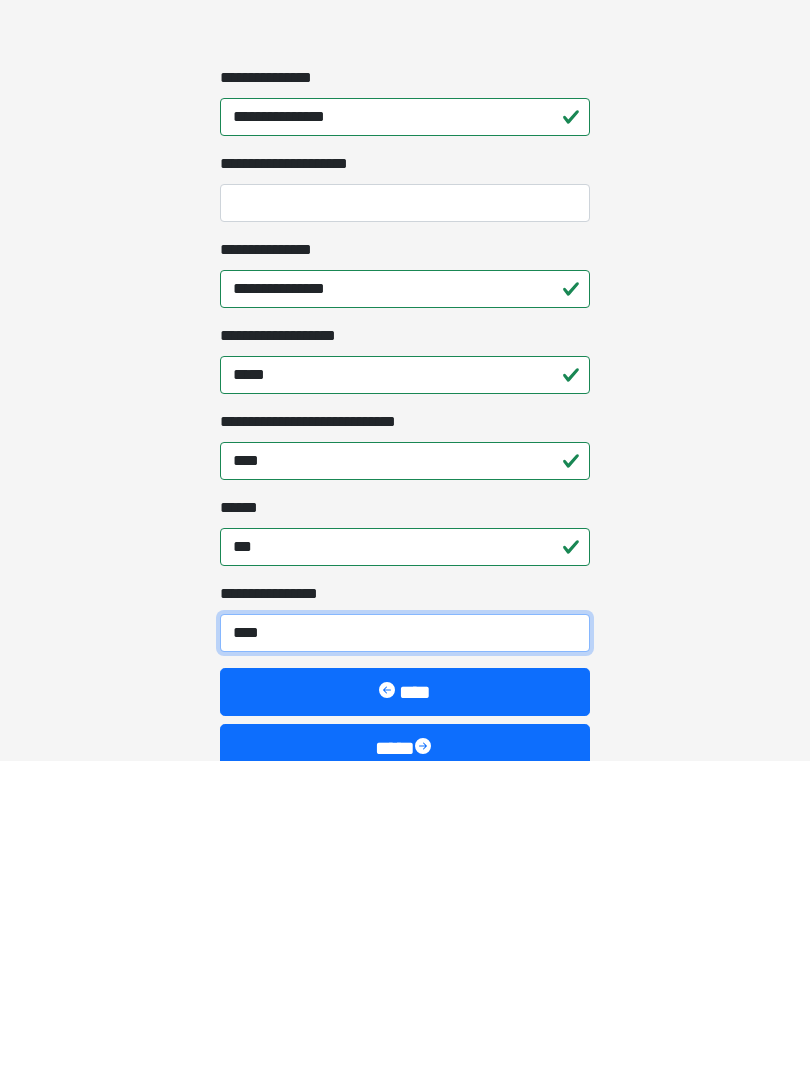 type on "*****" 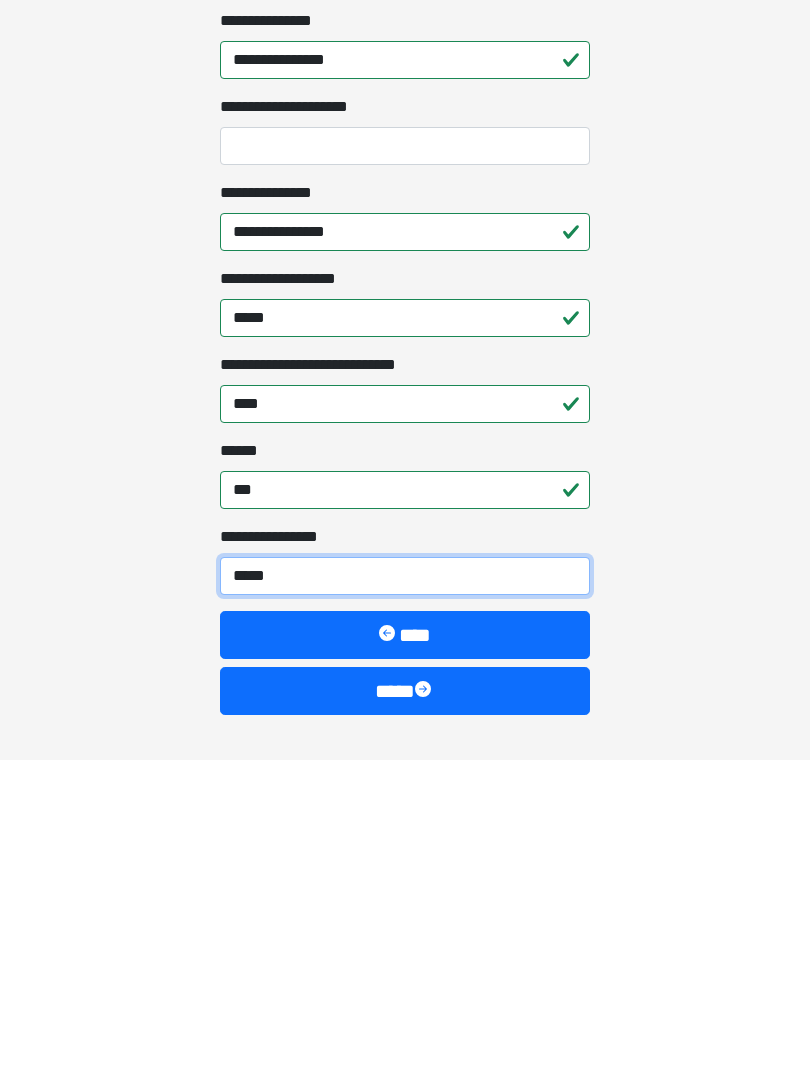scroll, scrollTop: 1433, scrollLeft: 0, axis: vertical 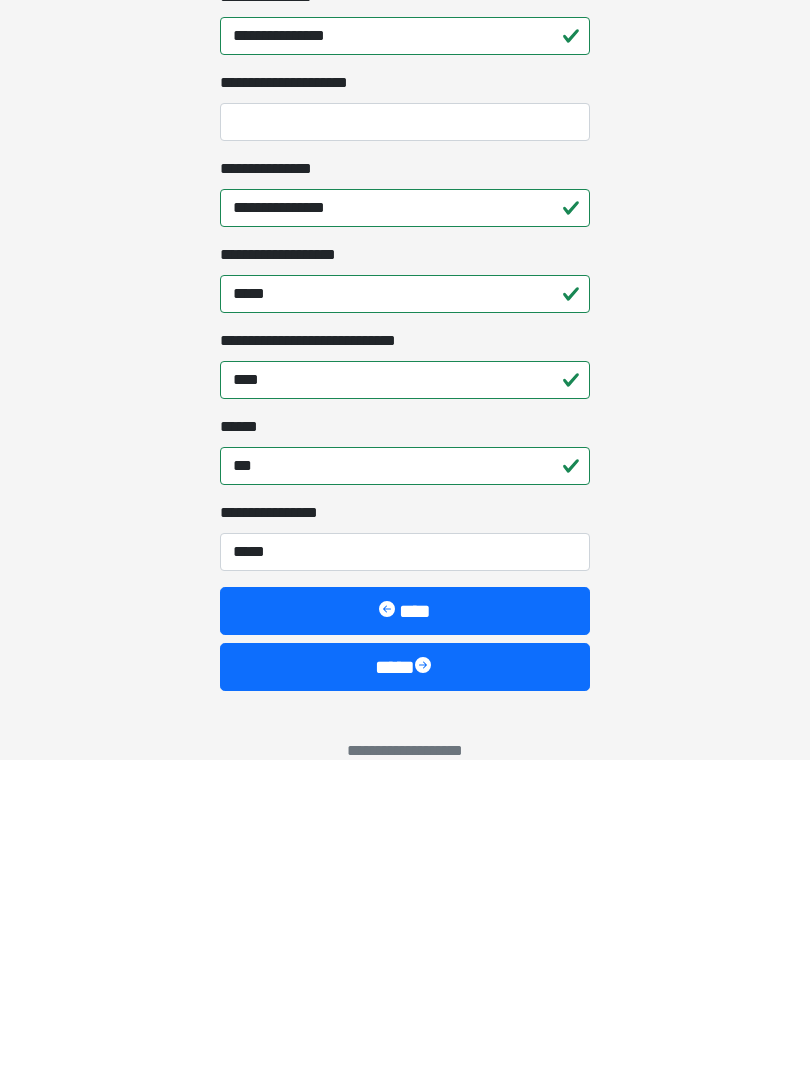 click on "****" at bounding box center (405, 987) 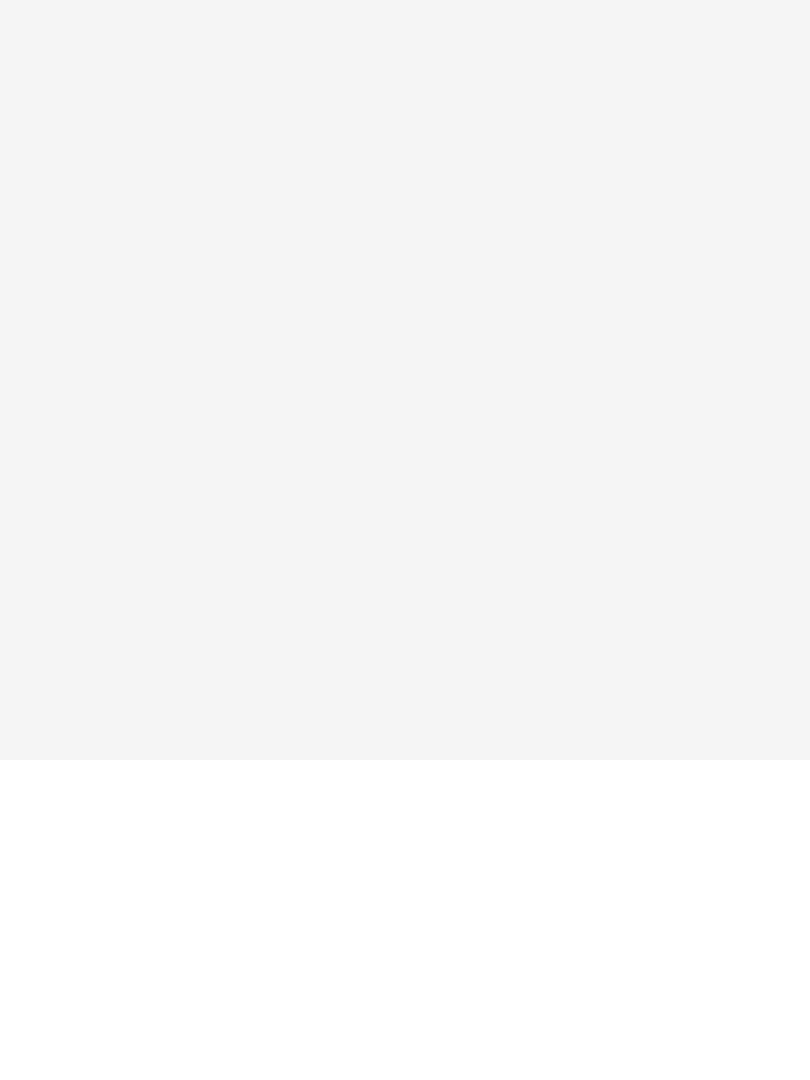 scroll, scrollTop: 0, scrollLeft: 0, axis: both 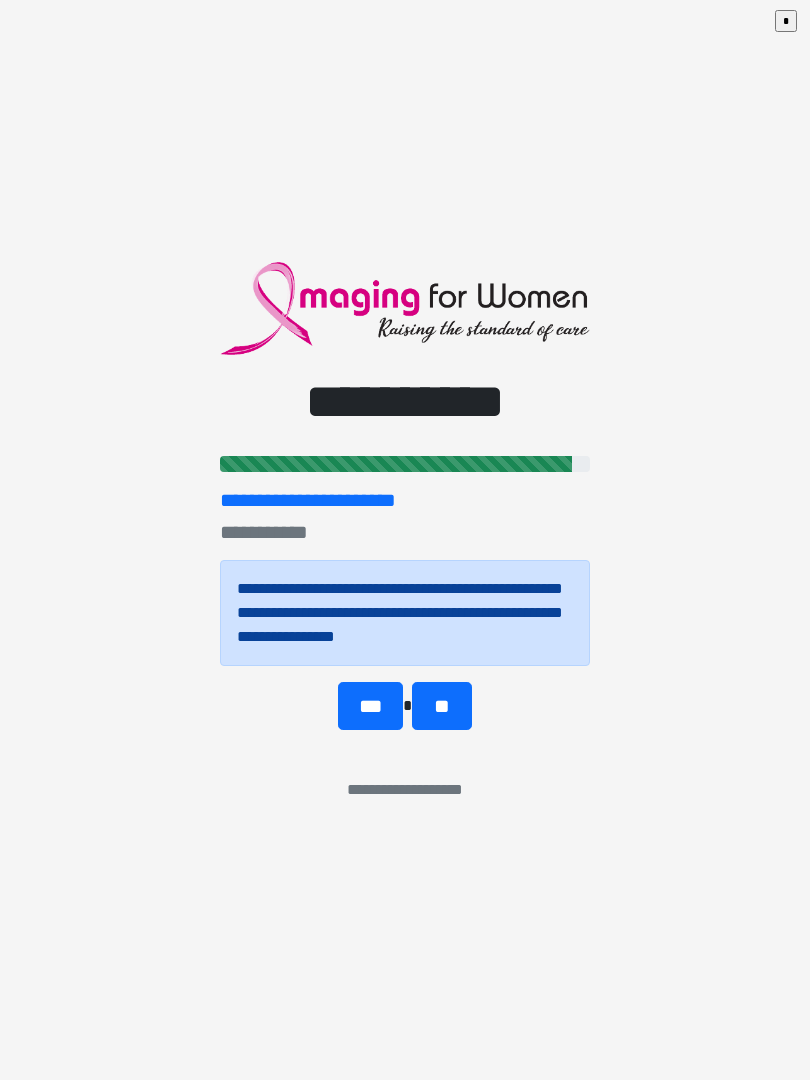 click on "**" at bounding box center [441, 706] 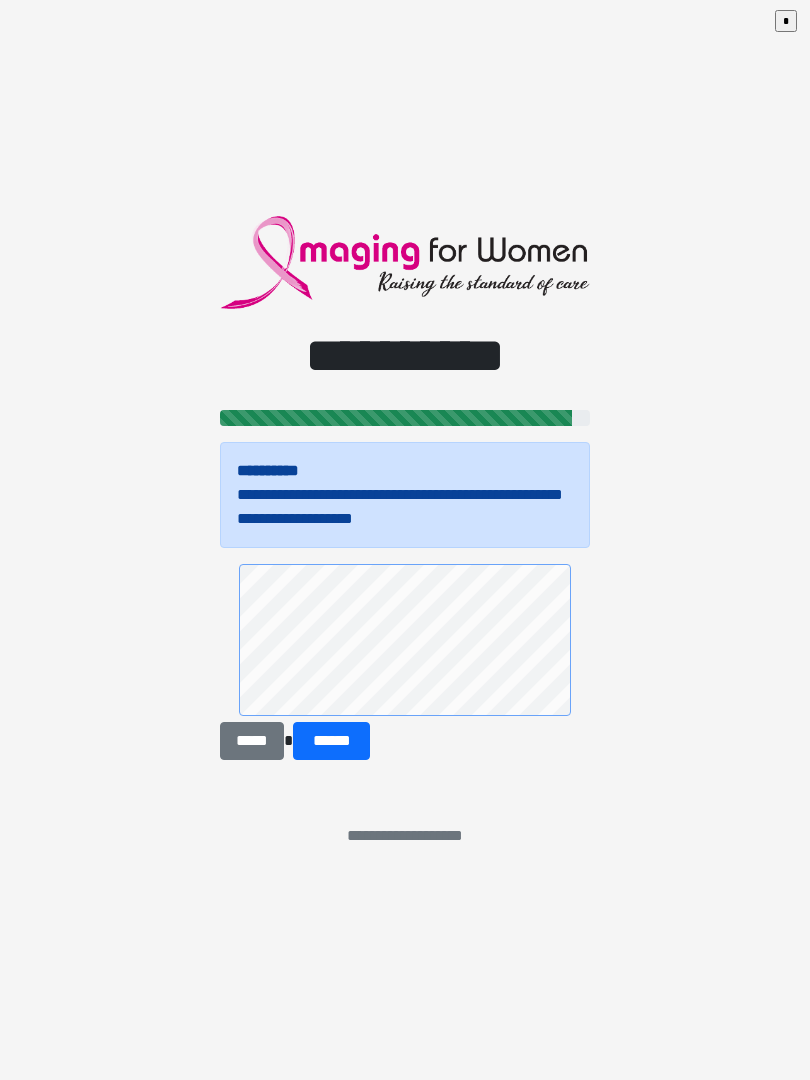 click on "******" at bounding box center (331, 741) 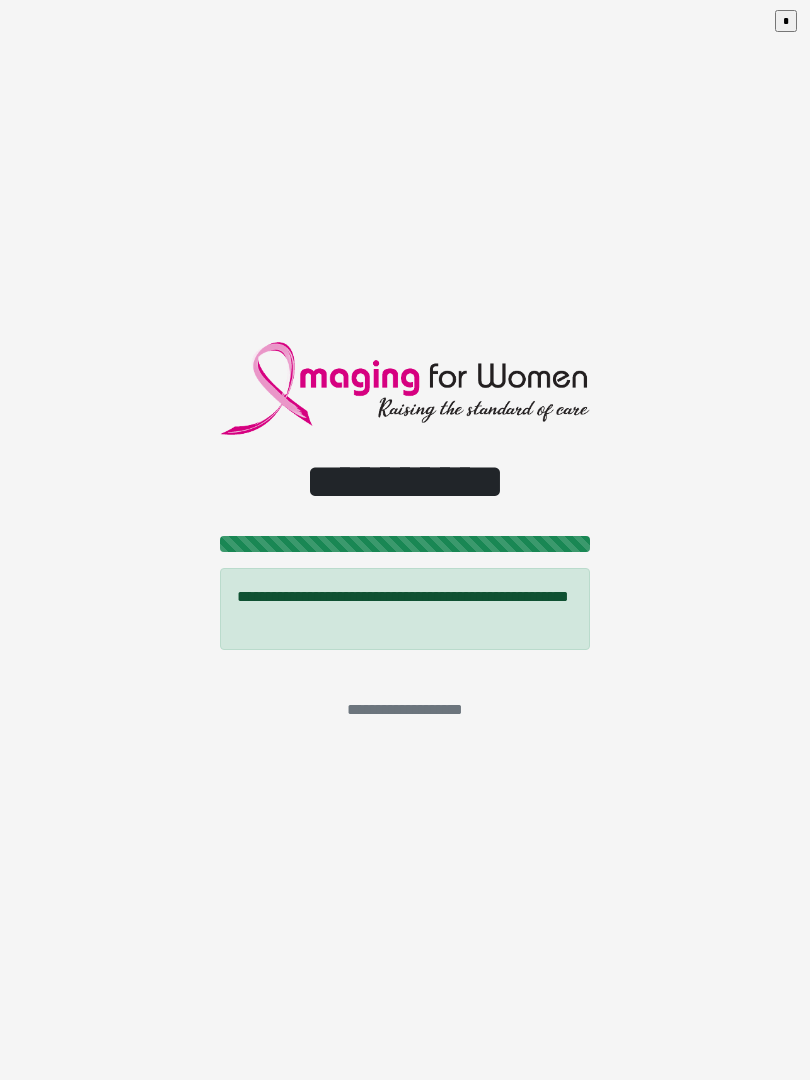 click on "**********" at bounding box center (405, 540) 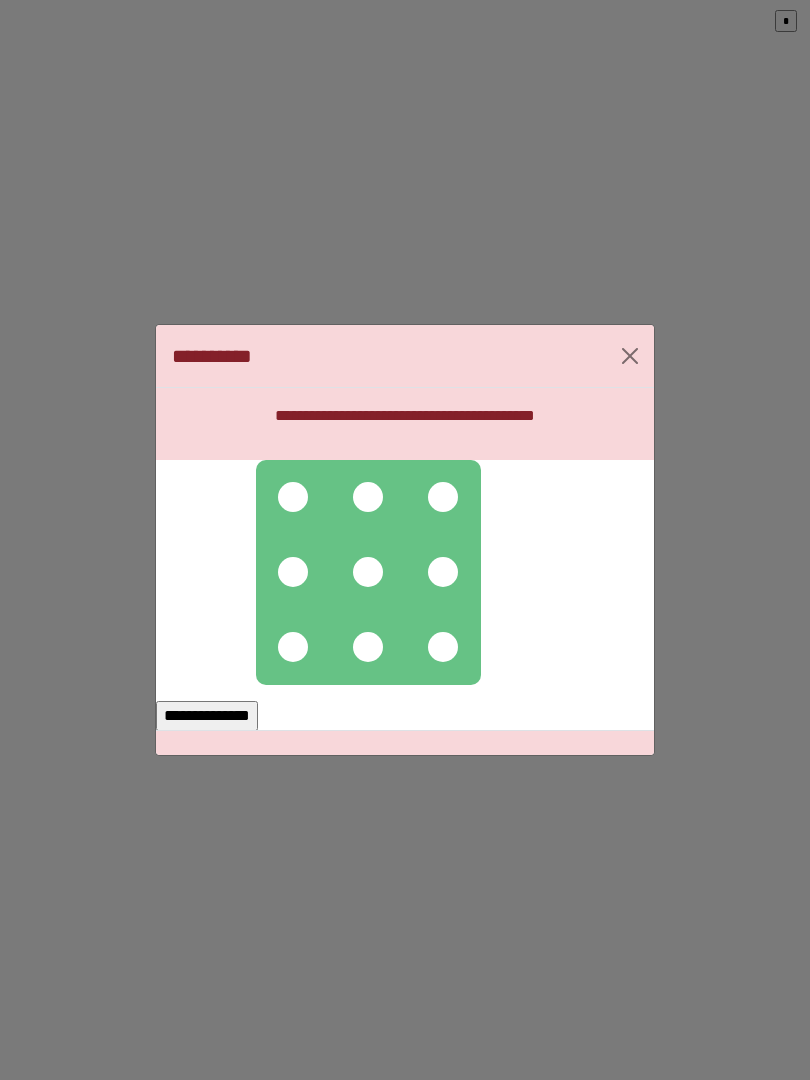 click at bounding box center (293, 497) 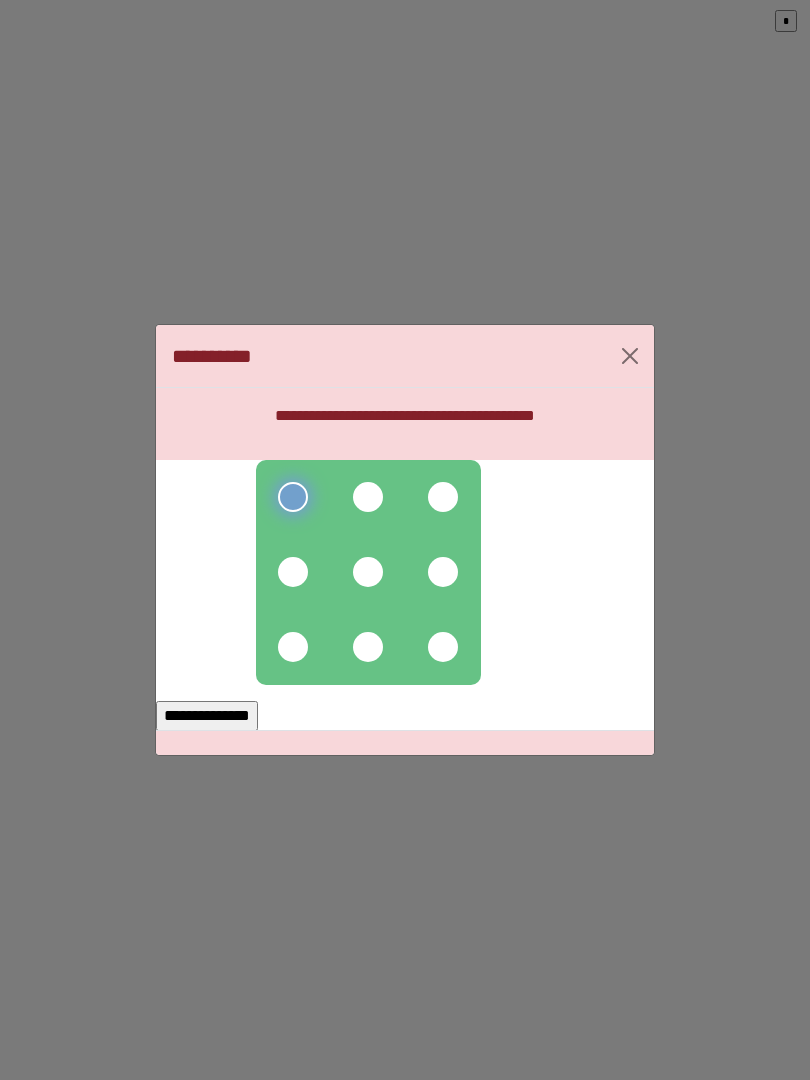 click at bounding box center (368, 497) 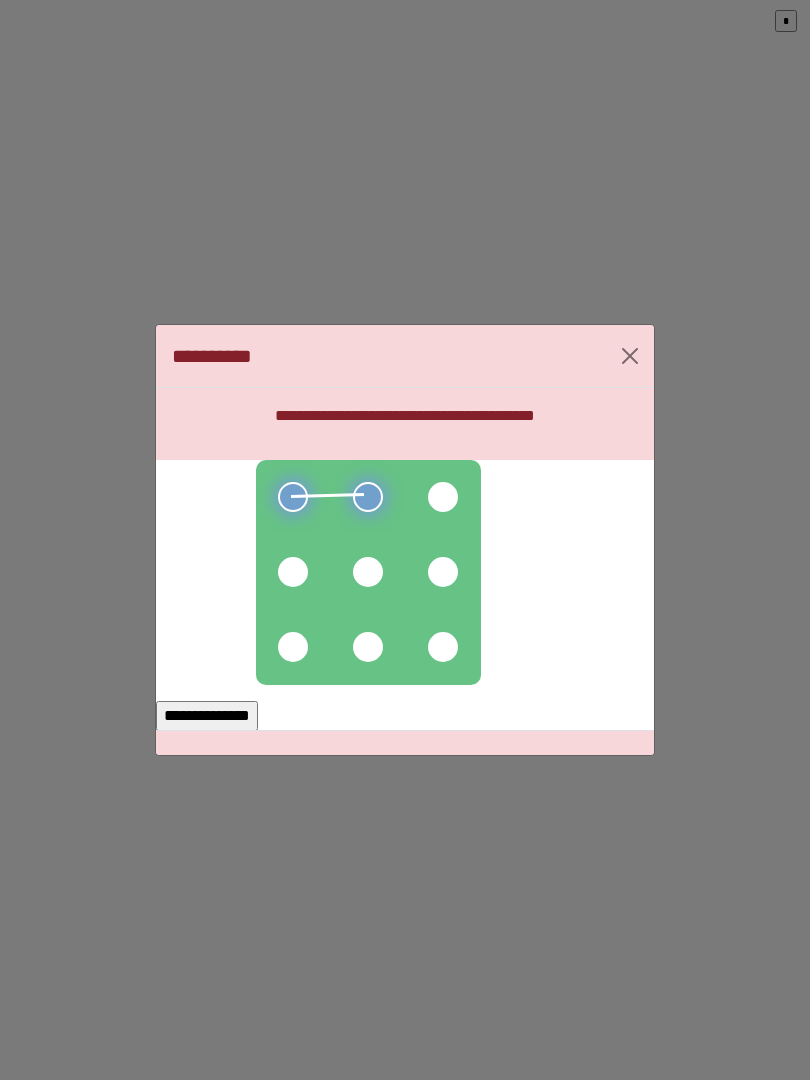 click at bounding box center [443, 497] 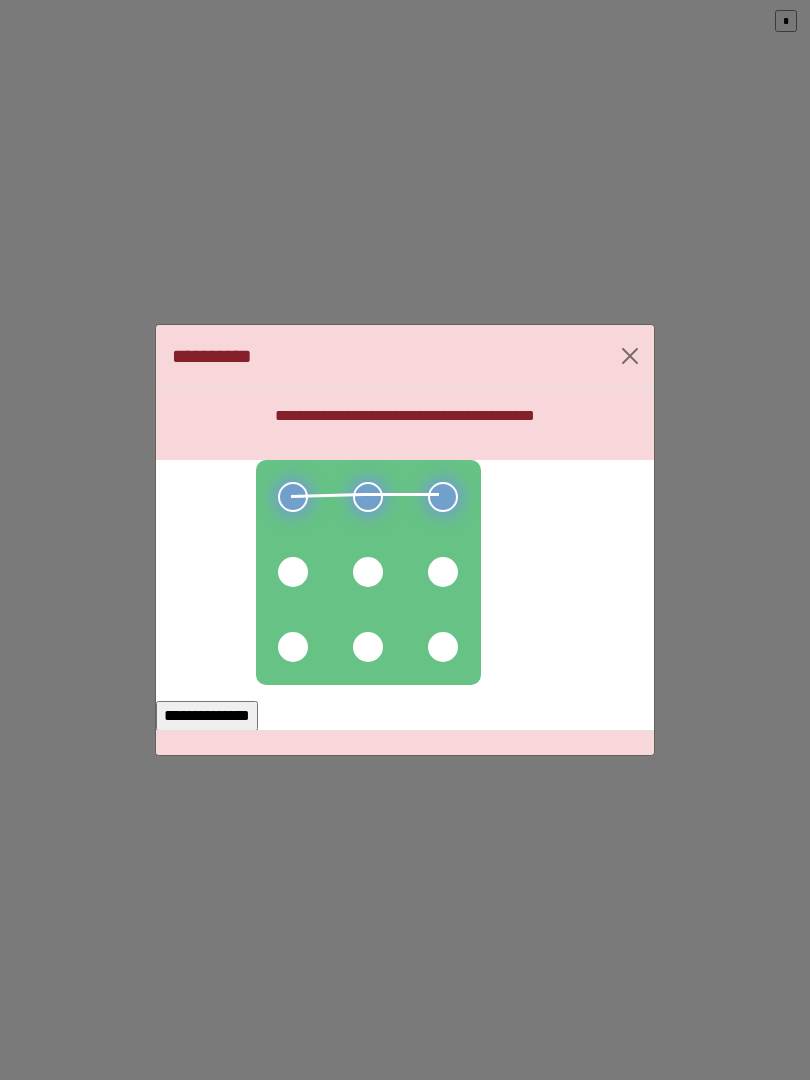 click at bounding box center (443, 572) 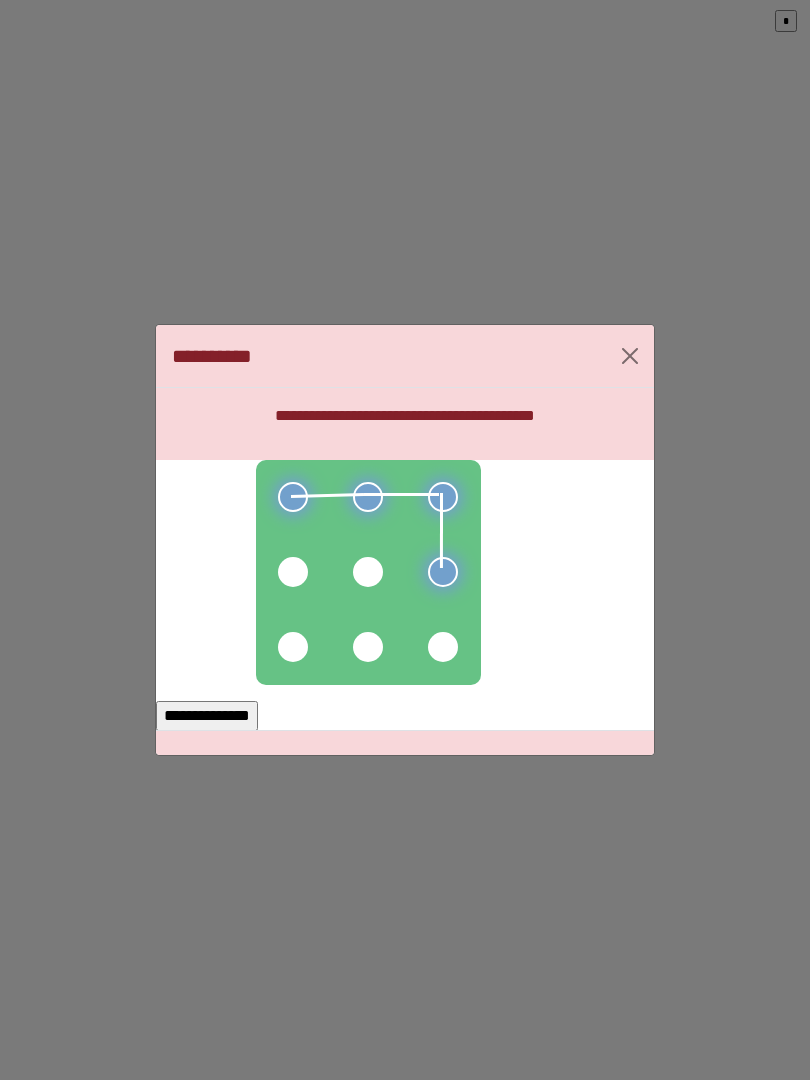 click at bounding box center (368, 572) 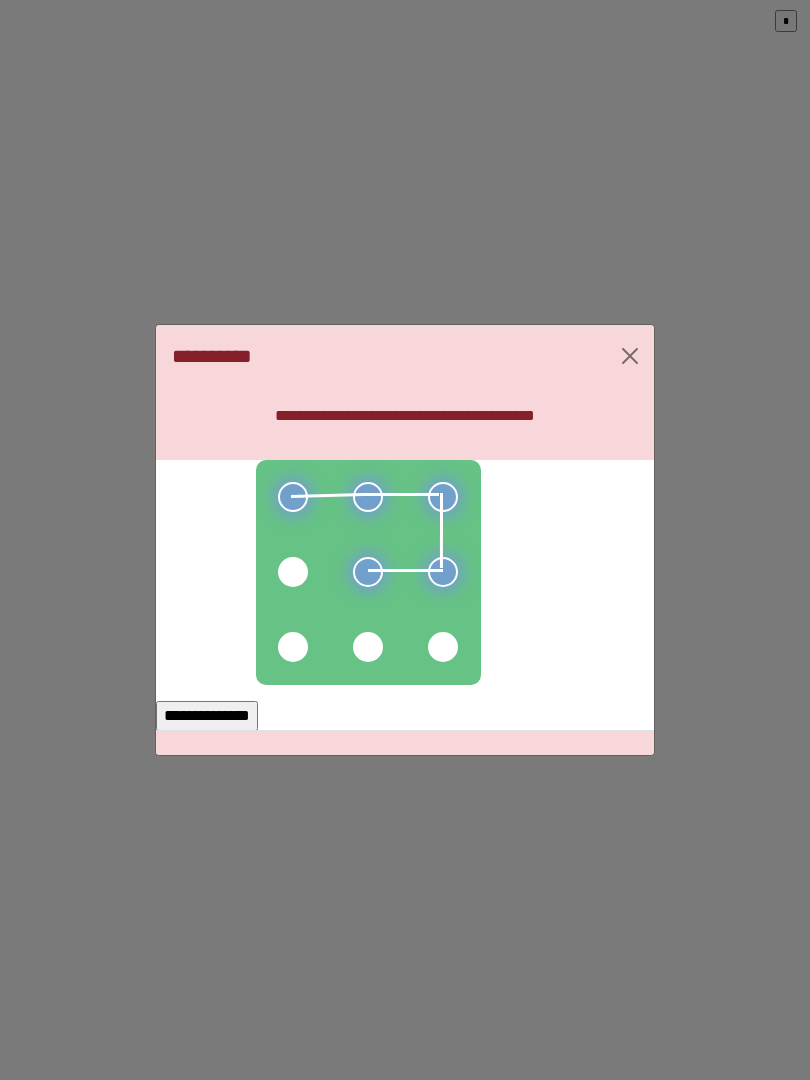 click at bounding box center [293, 572] 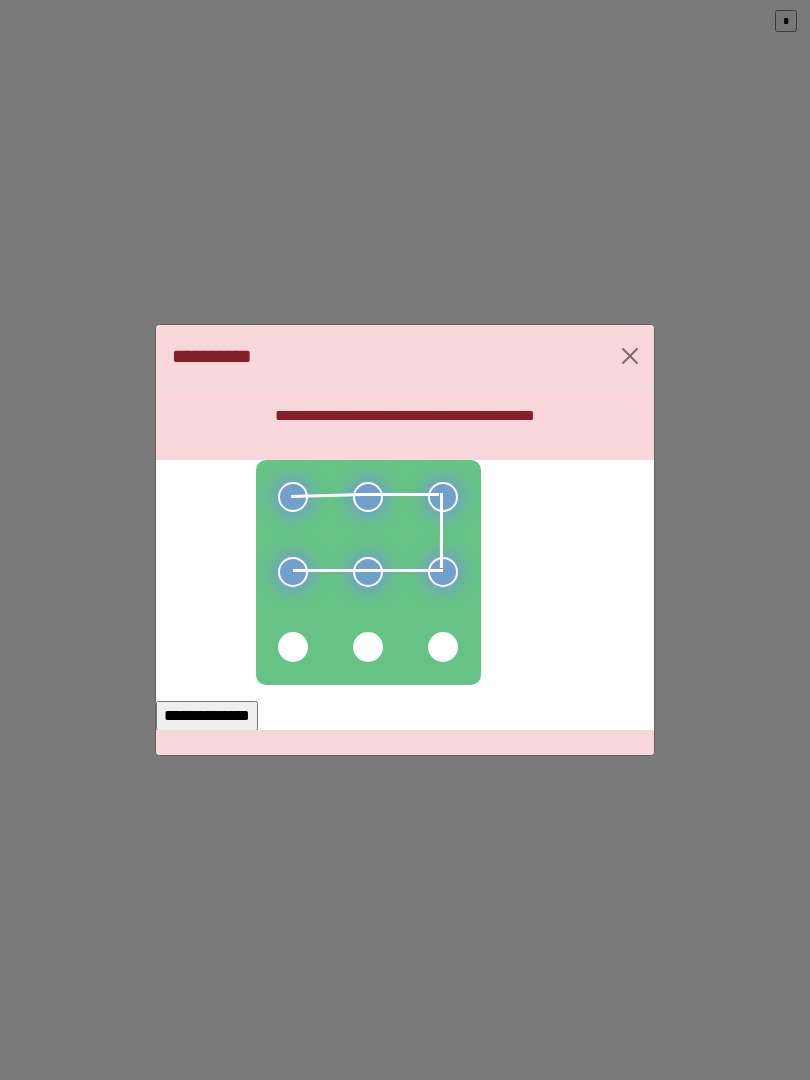 click on "**********" at bounding box center [207, 716] 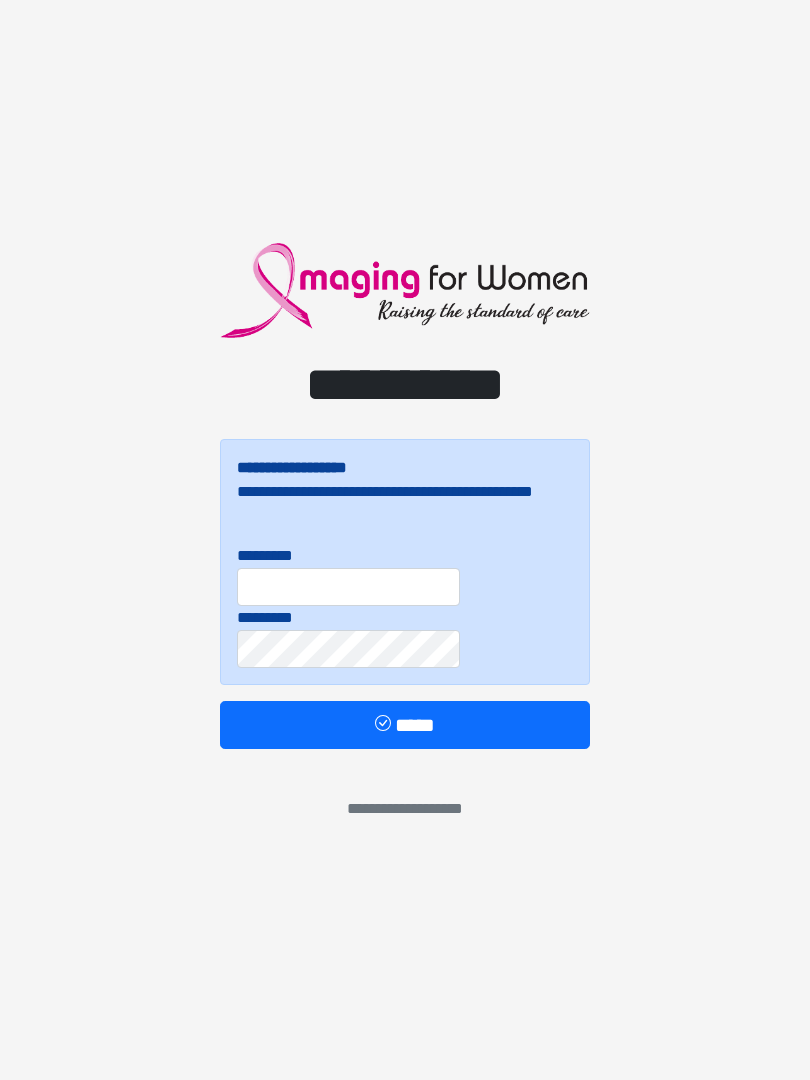 scroll, scrollTop: 0, scrollLeft: 0, axis: both 